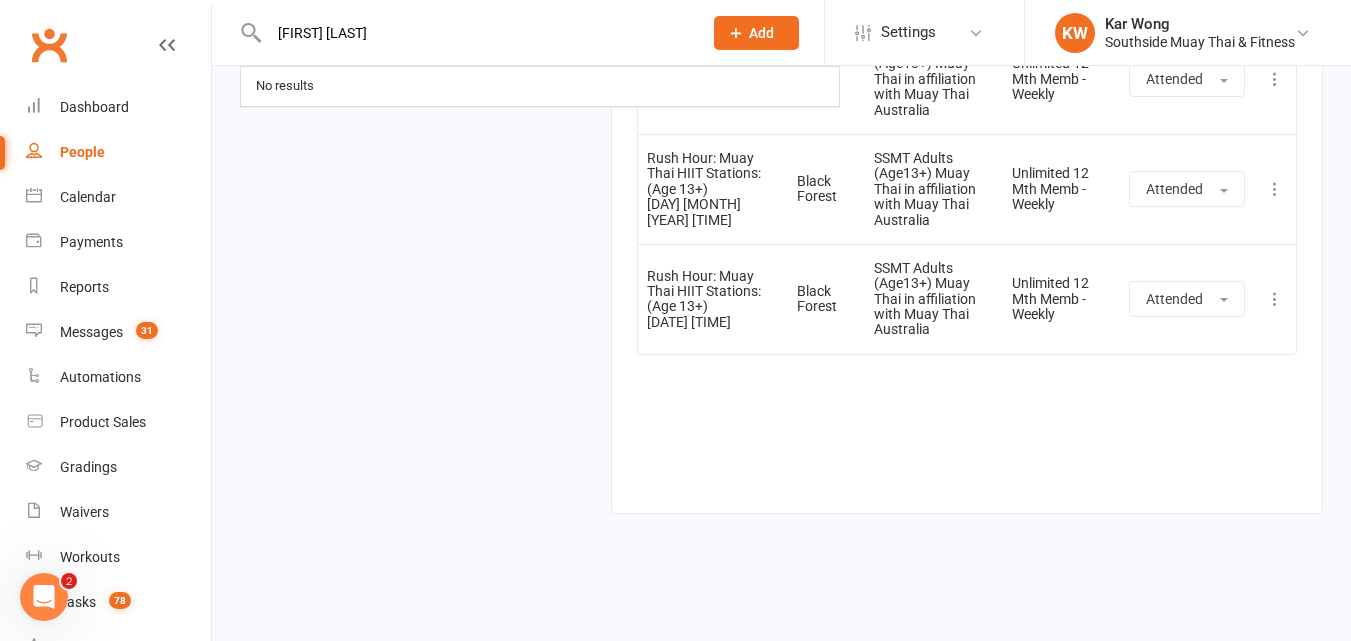 scroll, scrollTop: 0, scrollLeft: 0, axis: both 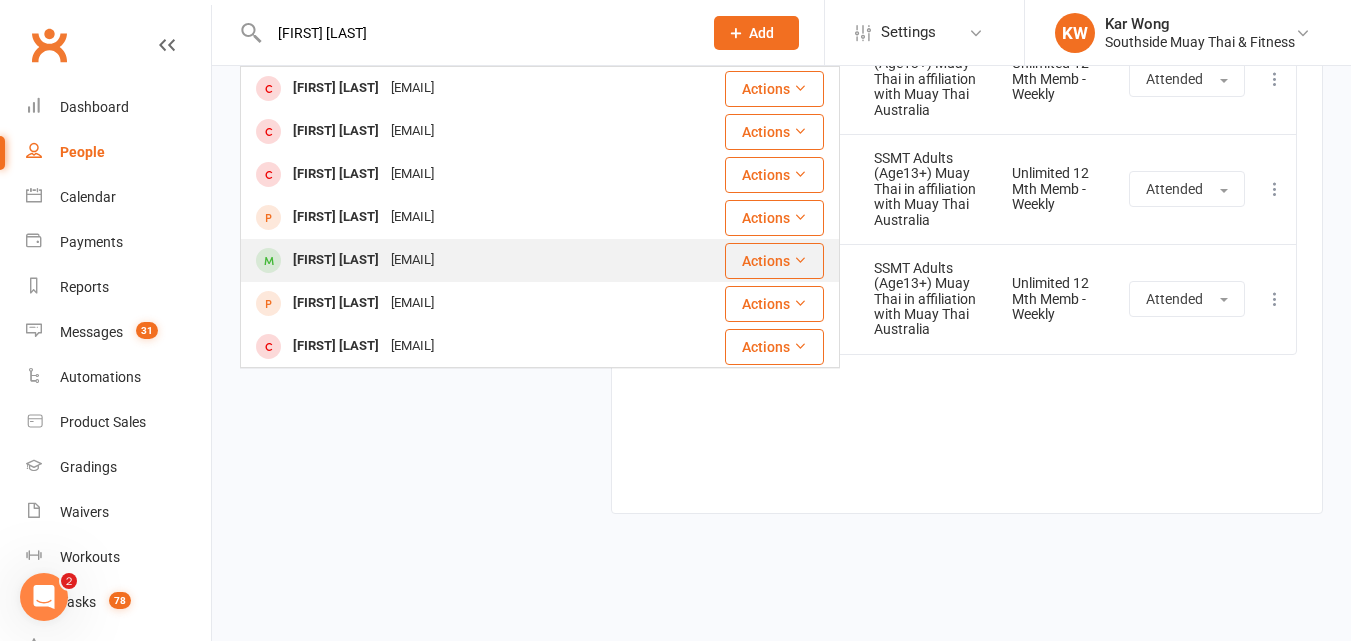 type on "[FIRST] [LAST]" 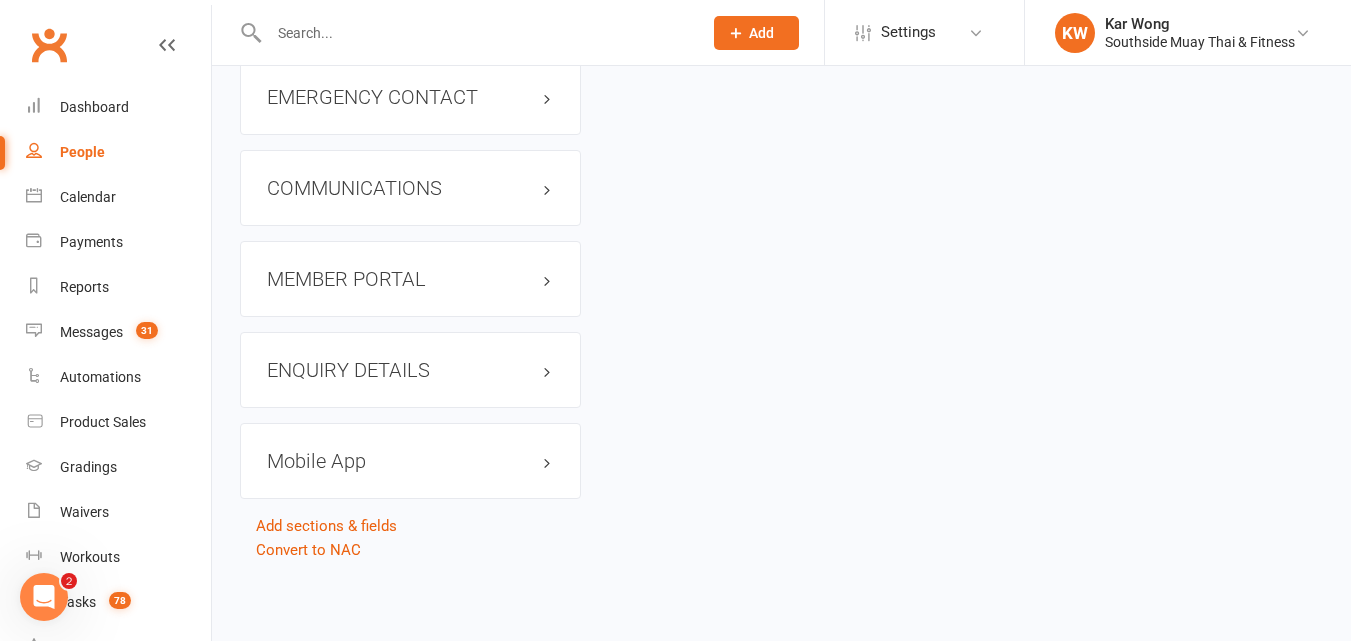 scroll, scrollTop: 0, scrollLeft: 0, axis: both 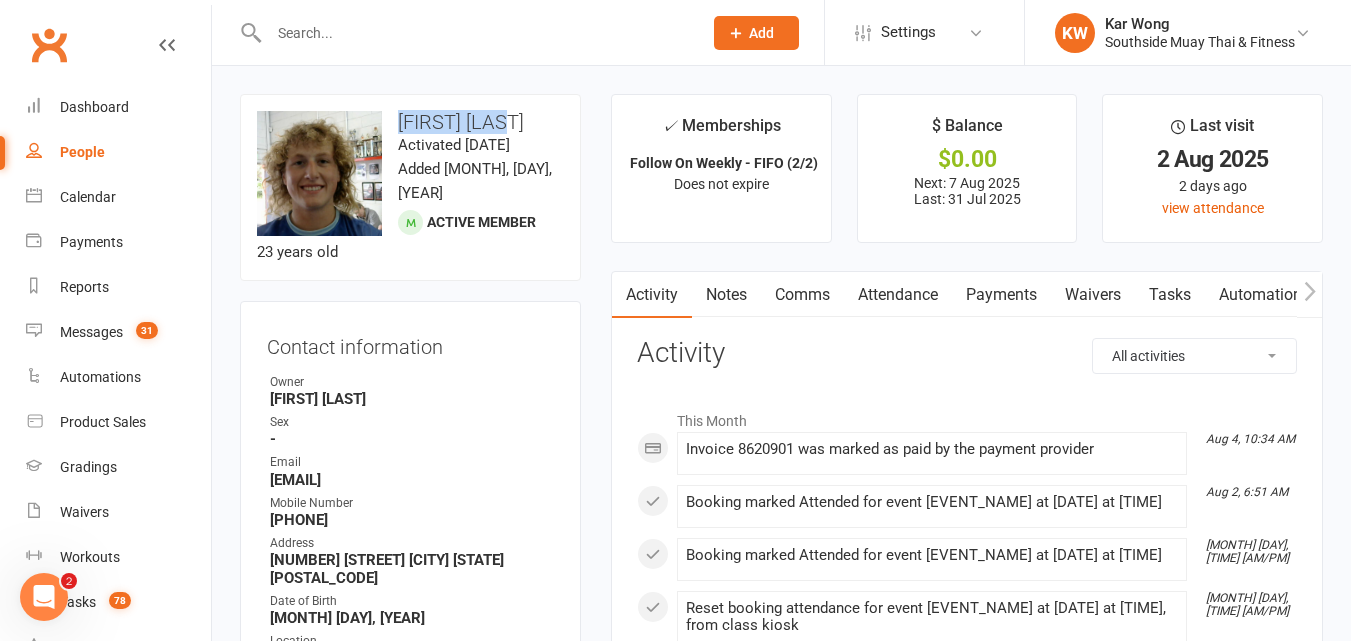 drag, startPoint x: 548, startPoint y: 122, endPoint x: 402, endPoint y: 121, distance: 146.00342 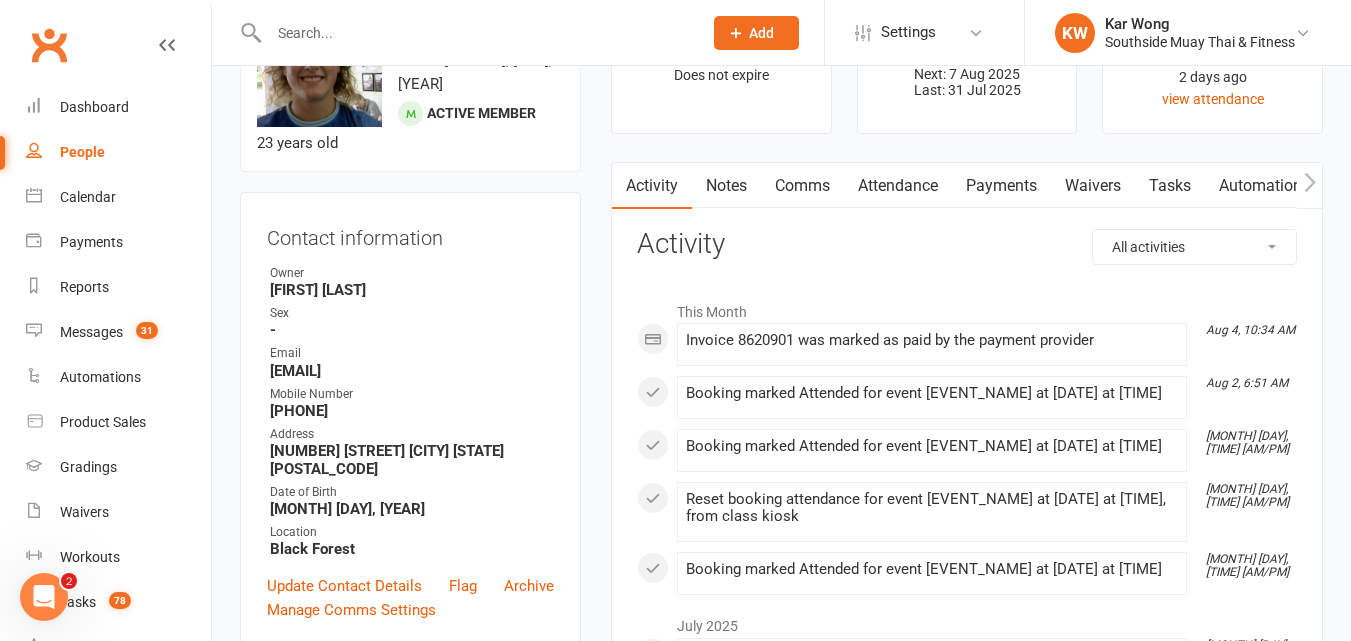 scroll, scrollTop: 0, scrollLeft: 0, axis: both 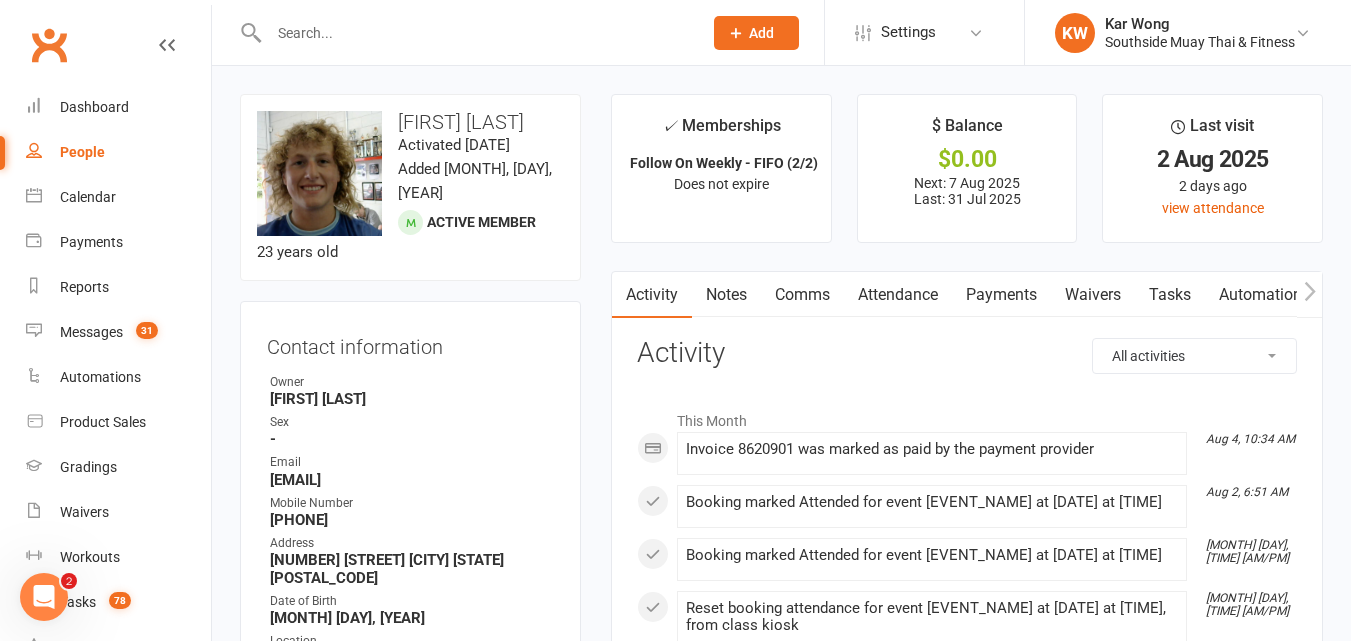 click at bounding box center (475, 33) 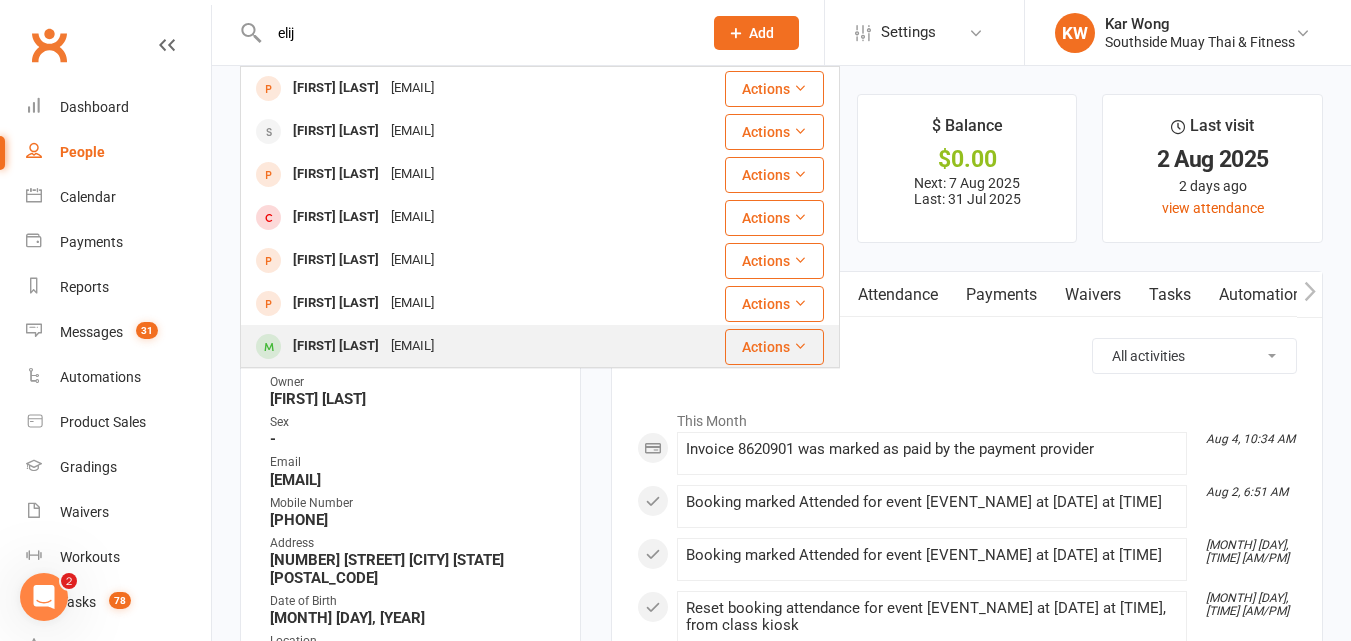 type on "elij" 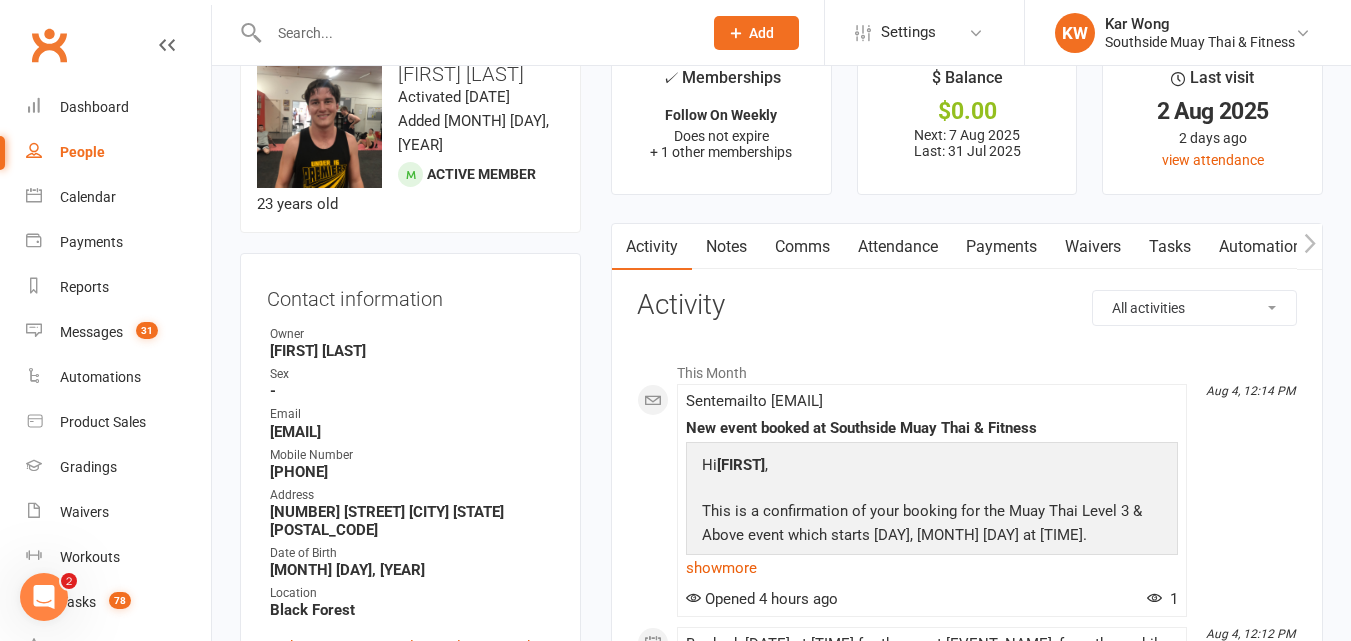 scroll, scrollTop: 0, scrollLeft: 0, axis: both 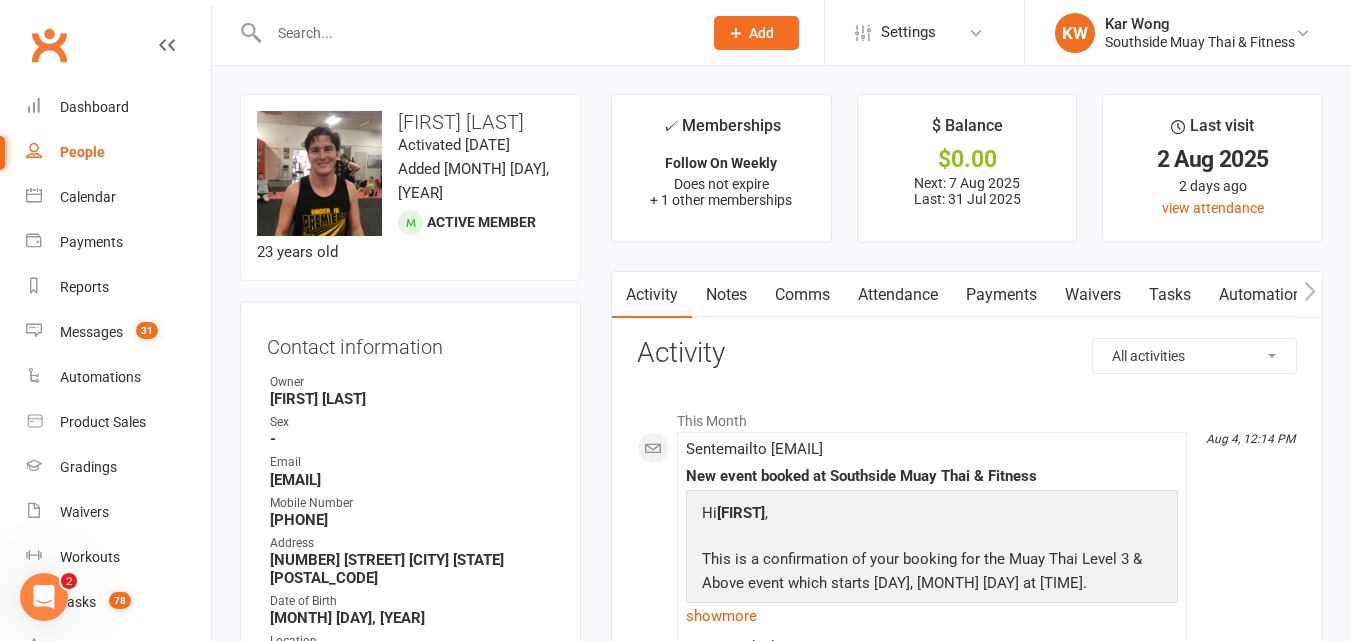 drag, startPoint x: 551, startPoint y: 121, endPoint x: 395, endPoint y: 122, distance: 156.0032 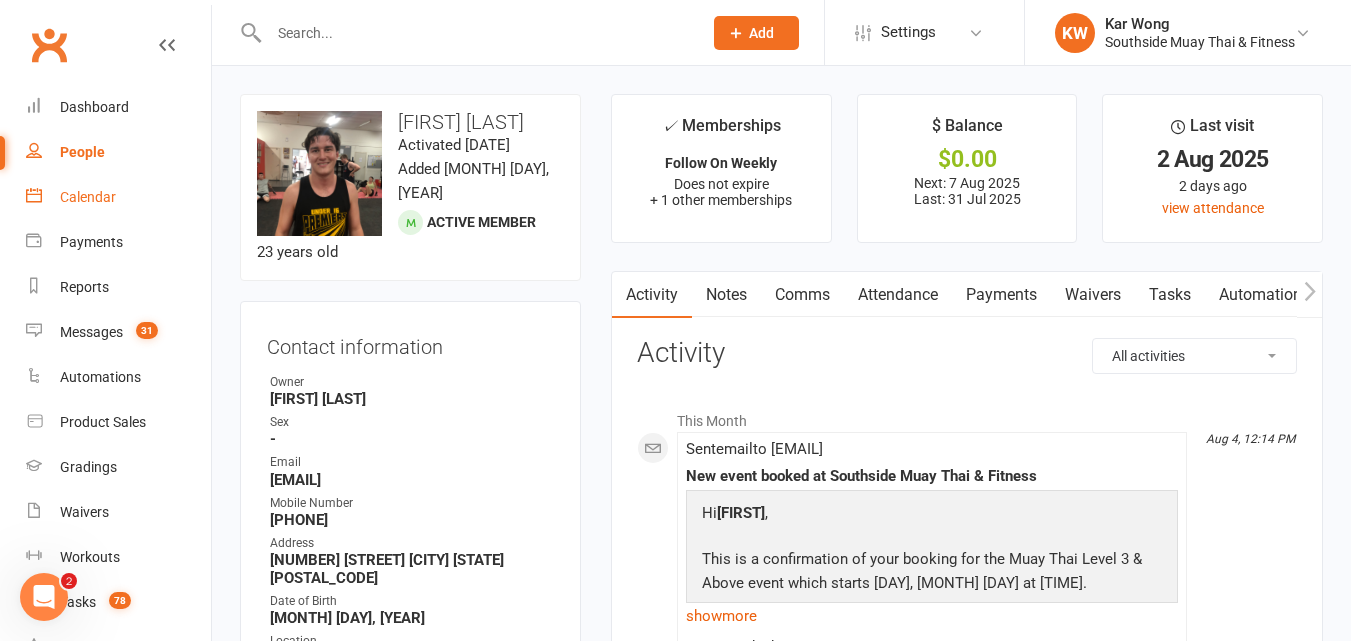 click on "Calendar" at bounding box center [88, 197] 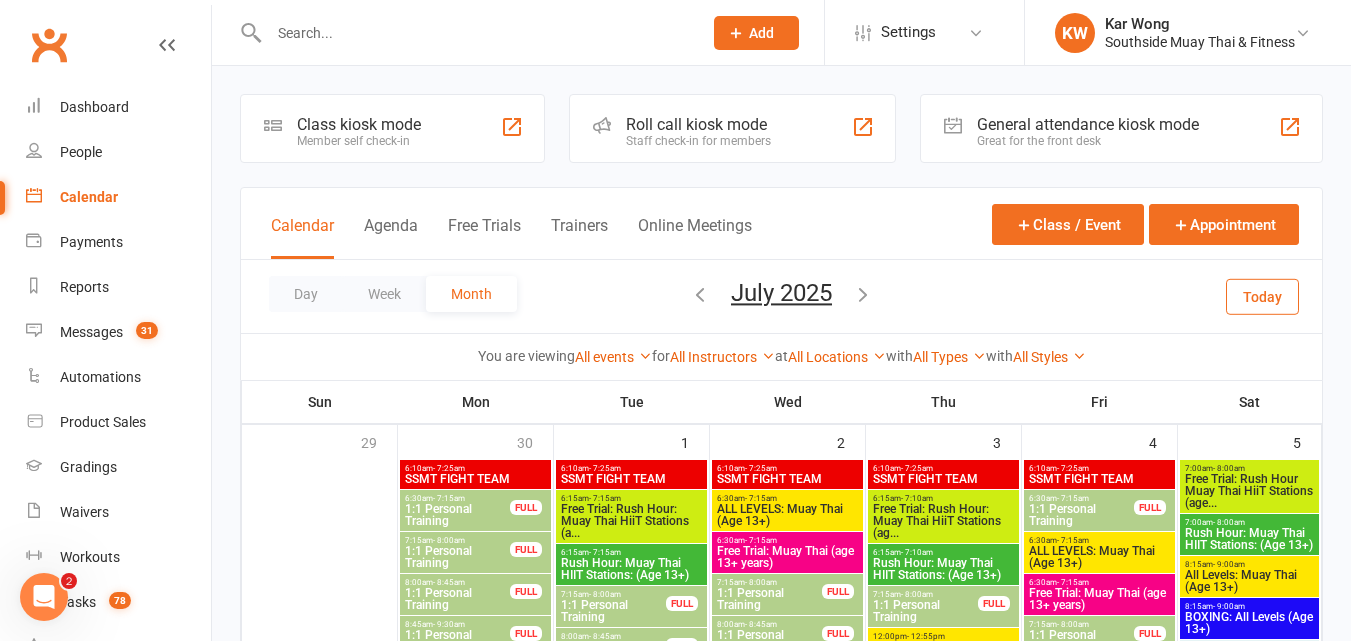 click at bounding box center (700, 294) 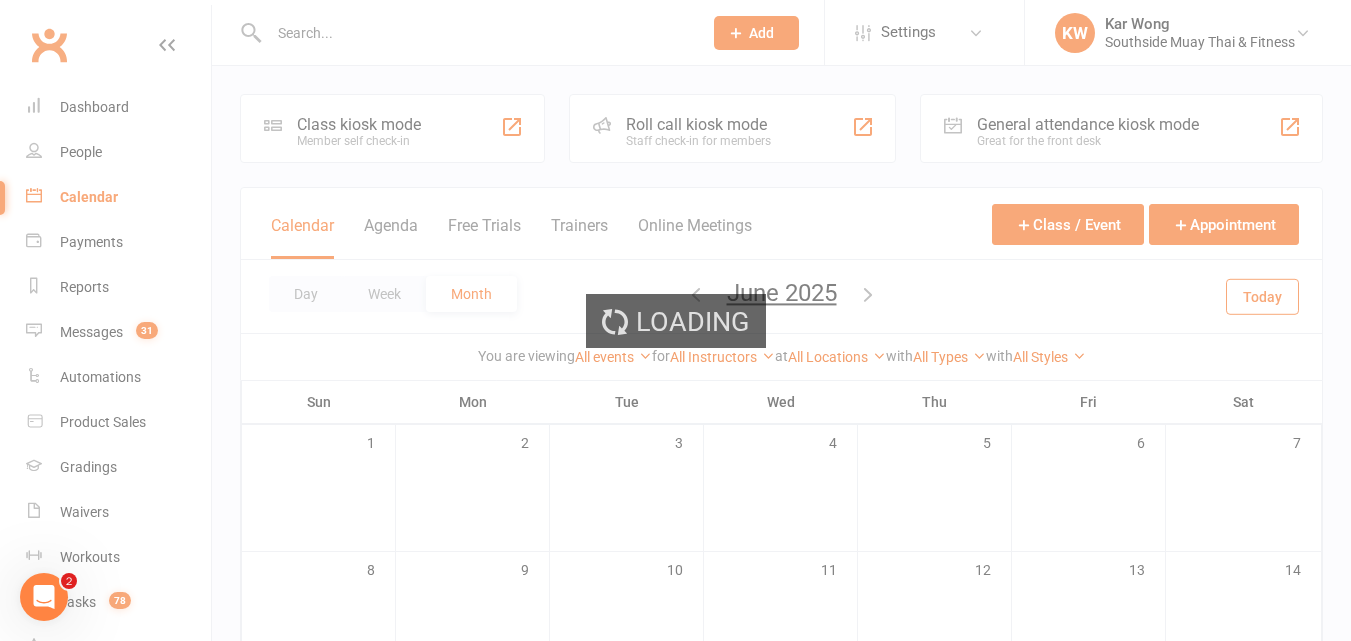 click on "Loading" at bounding box center [675, 320] 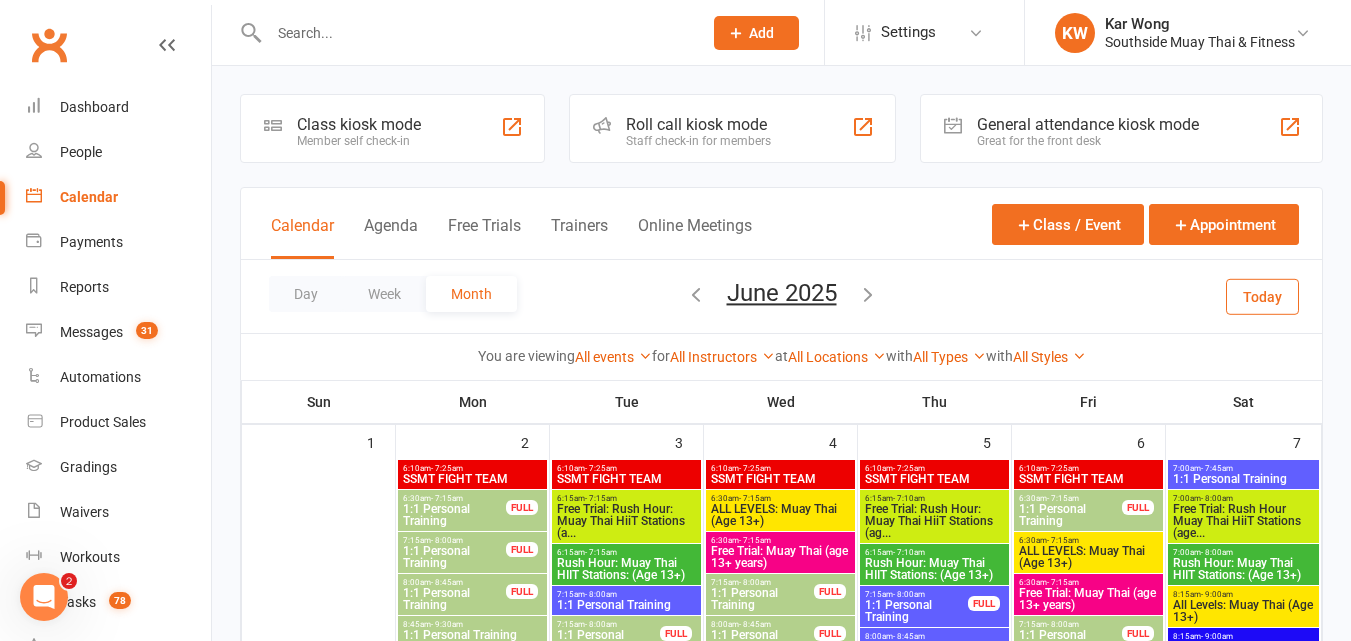 click at bounding box center (868, 294) 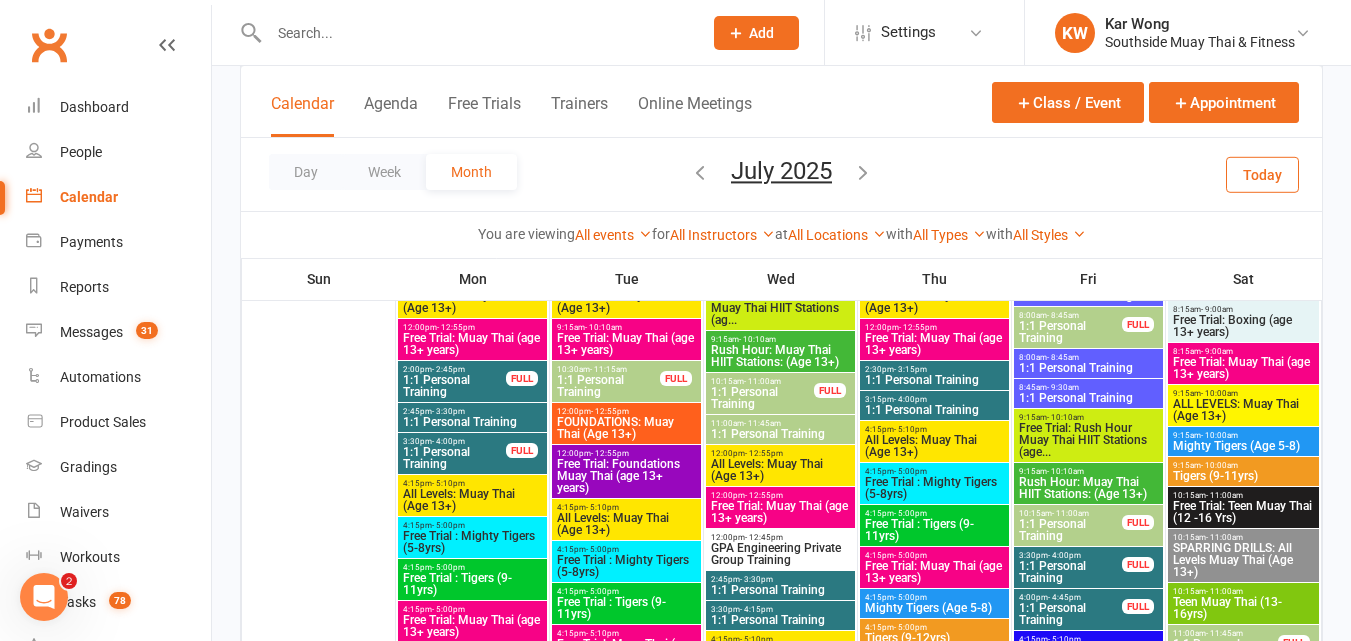 scroll, scrollTop: 3800, scrollLeft: 0, axis: vertical 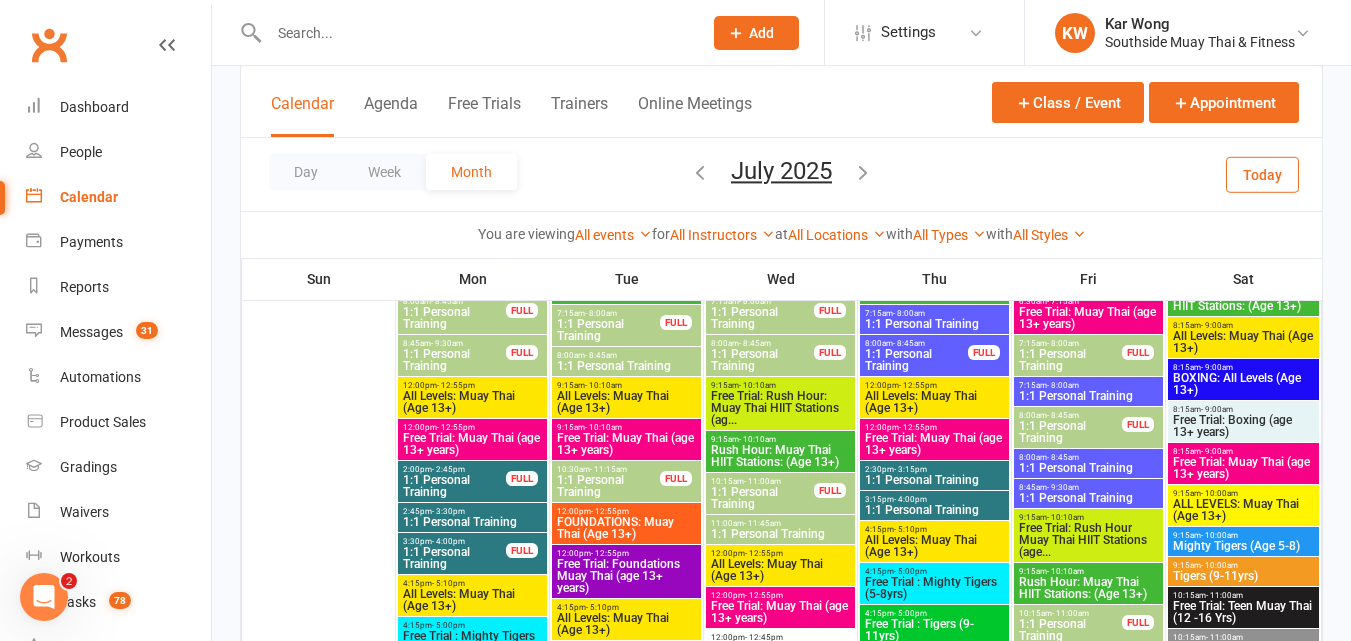 click on "All Instructors [FIRST] [LAST]  [FIRST] [LAST]  [FIRST] [LAST]  [FIRST] [LAST]  [FIRST] [LAST]  [FIRST] [LAST]  [FIRST] [LAST]  [FIRST] [LAST]  SSMT Coach  [FIRST] [LAST]  [FIRST] [LAST]" at bounding box center (722, 235) 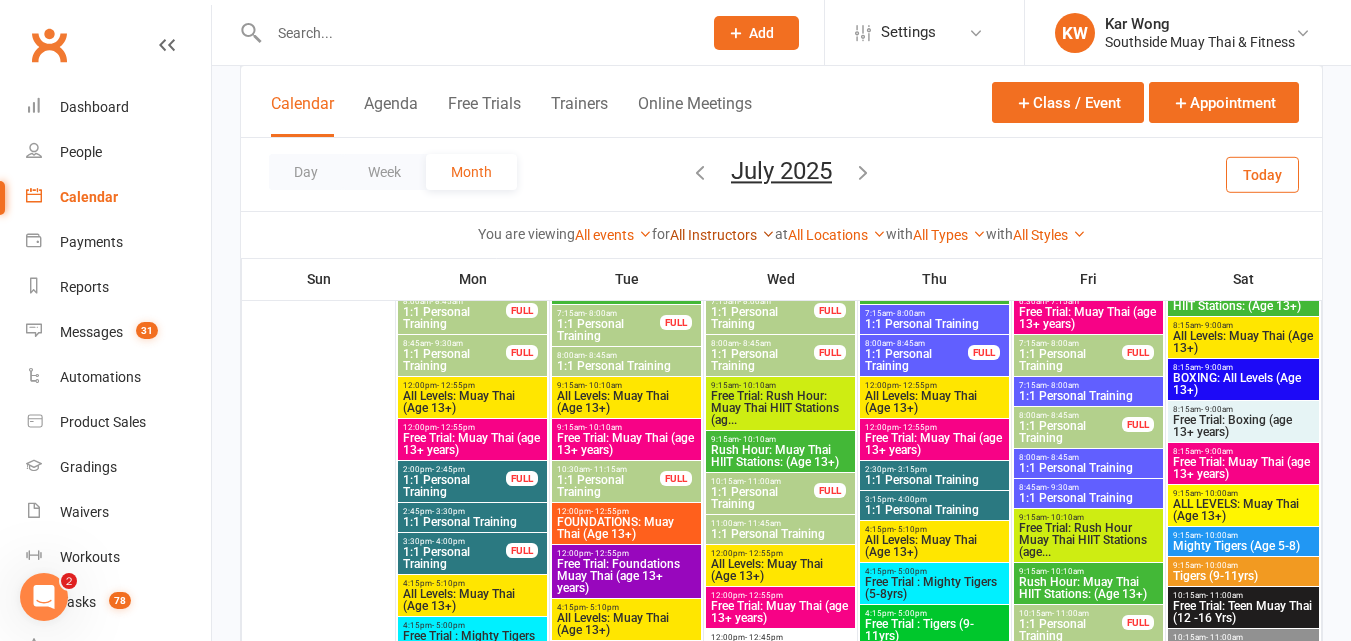 click on "All Instructors" at bounding box center [722, 235] 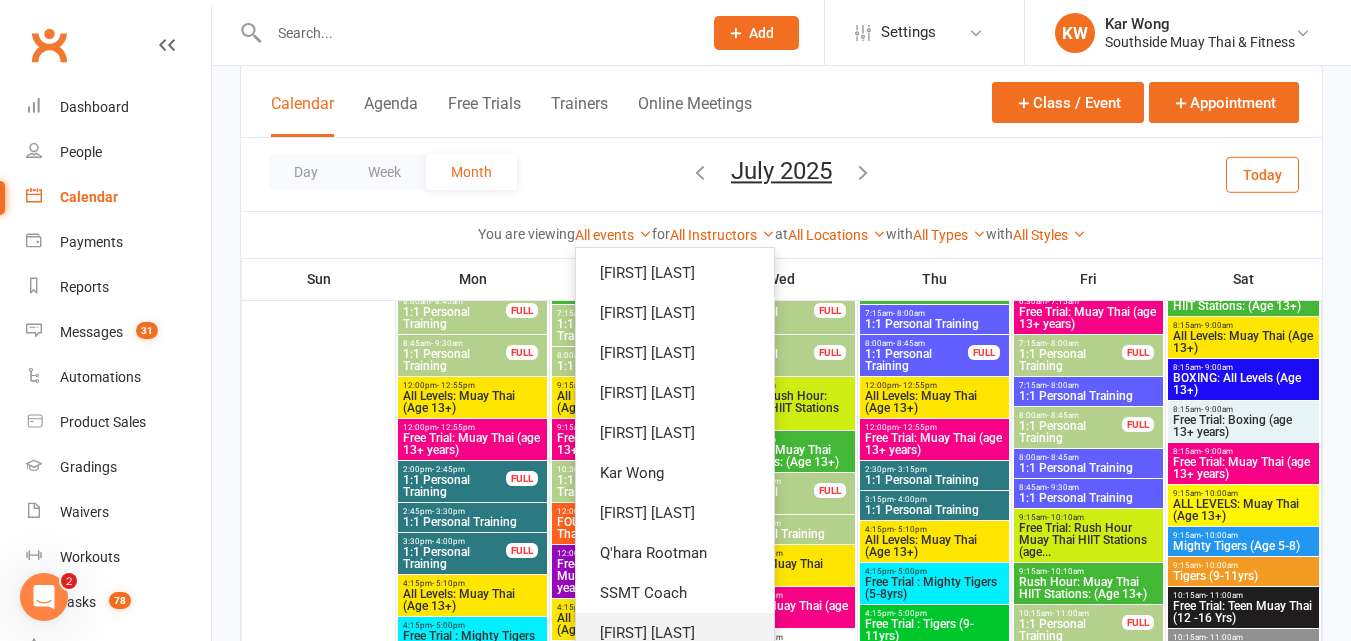 click on "[FIRST] [LAST]" at bounding box center [675, 633] 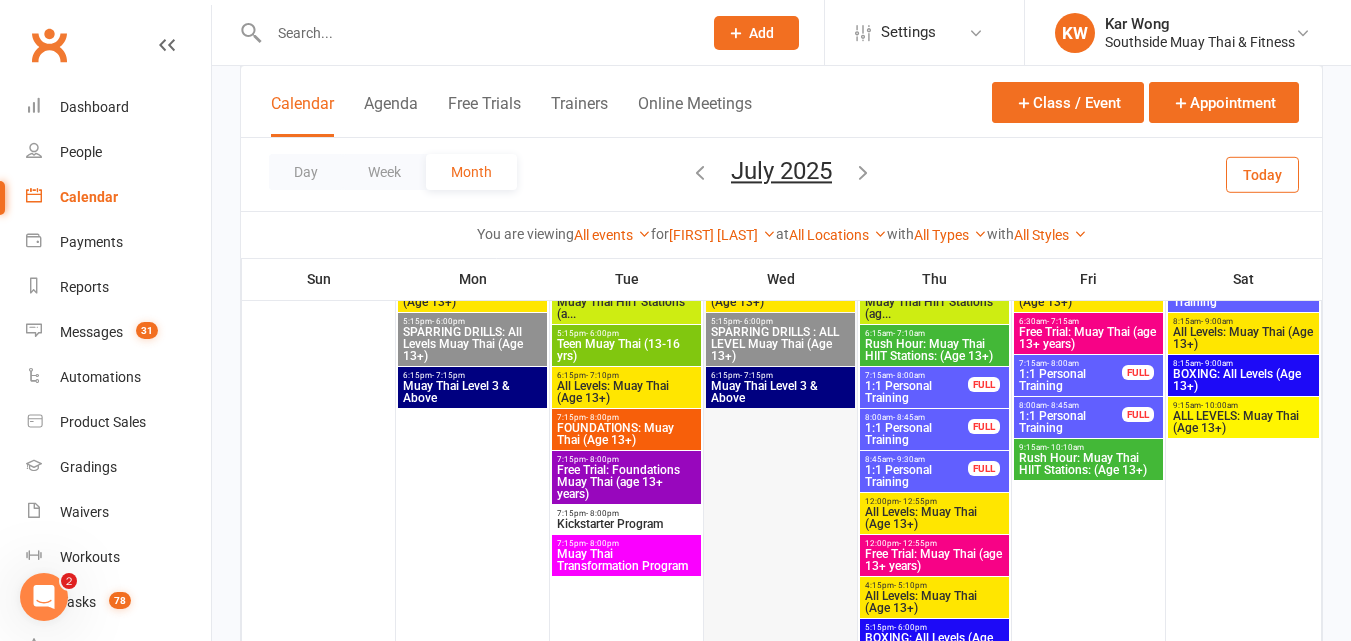 scroll, scrollTop: 2626, scrollLeft: 0, axis: vertical 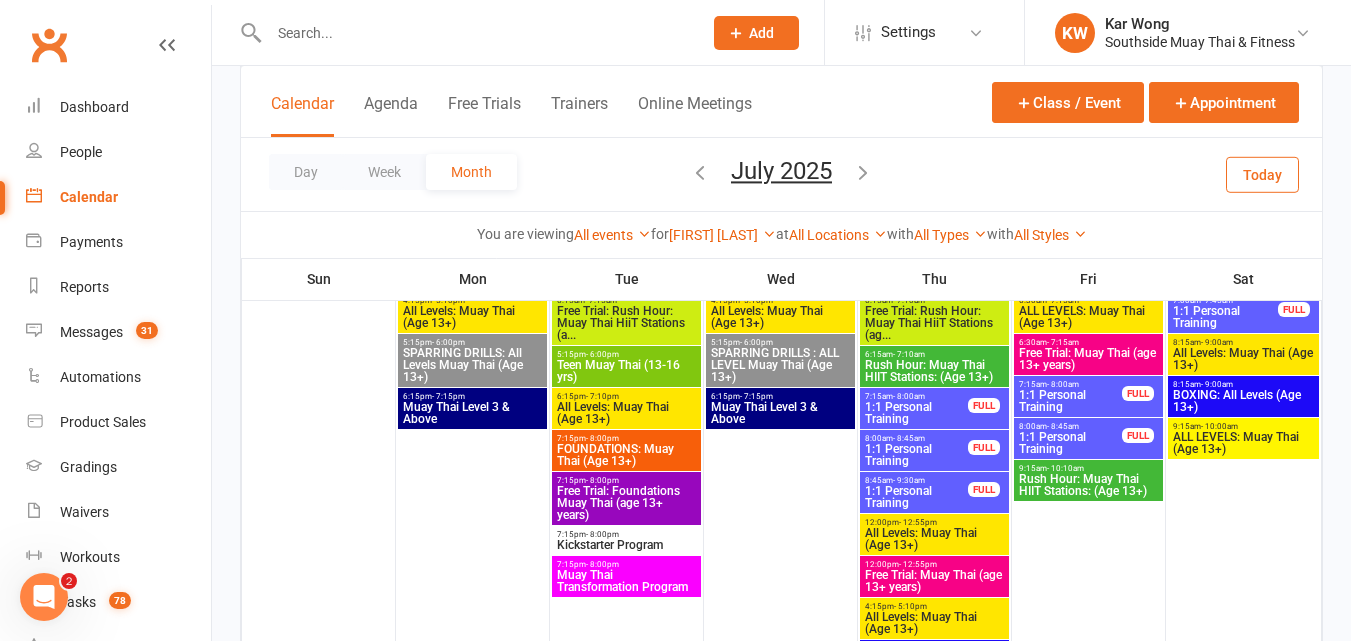 click on "1:1 Personal Training" at bounding box center [916, 455] 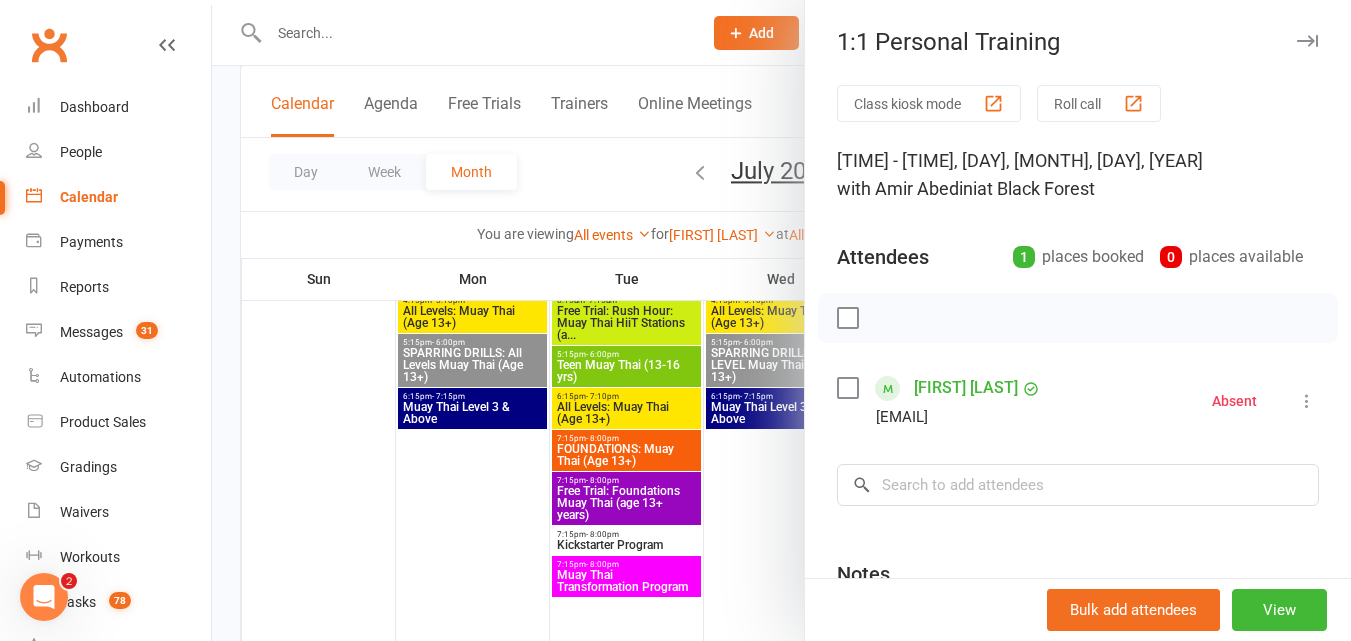 click at bounding box center (781, 320) 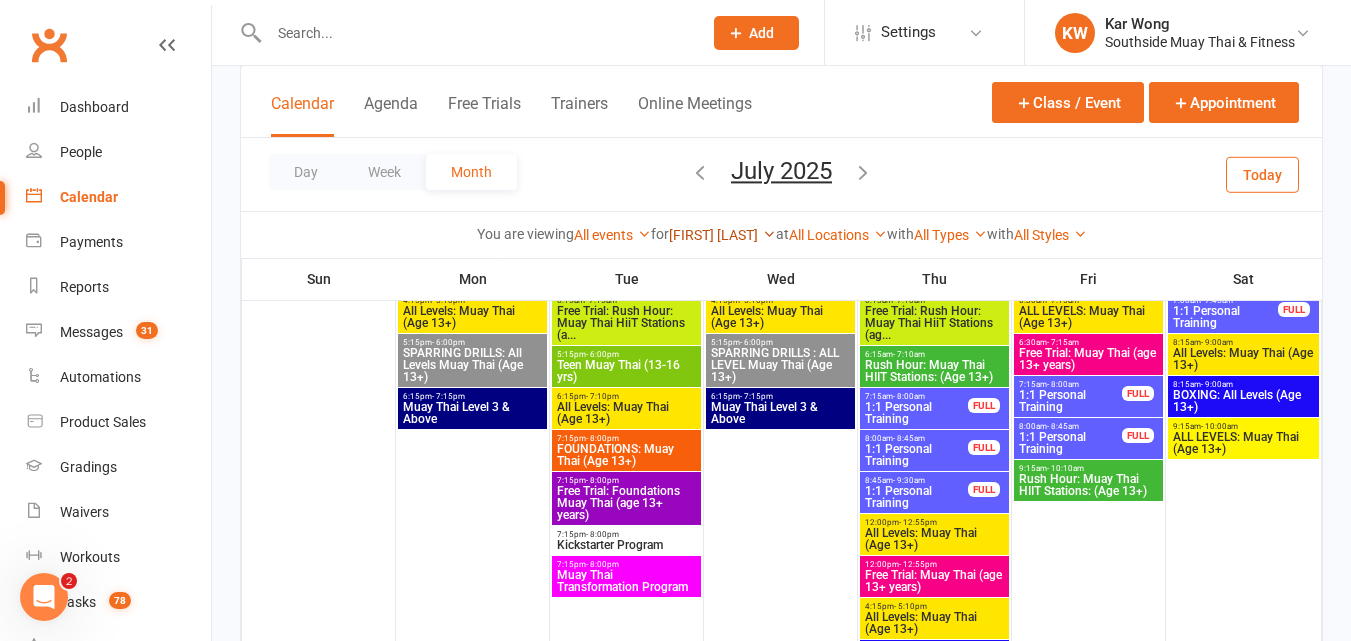 click on "[FIRST] [LAST]" at bounding box center [722, 235] 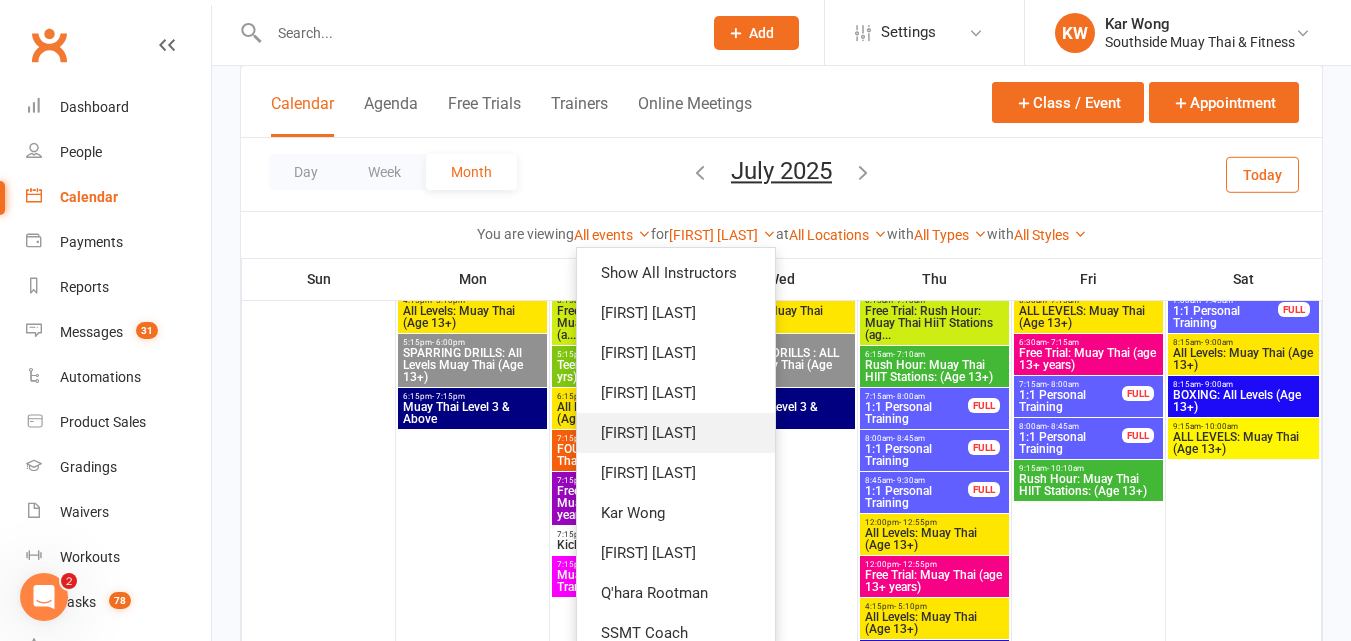click on "[FIRST] [LAST]" at bounding box center [676, 433] 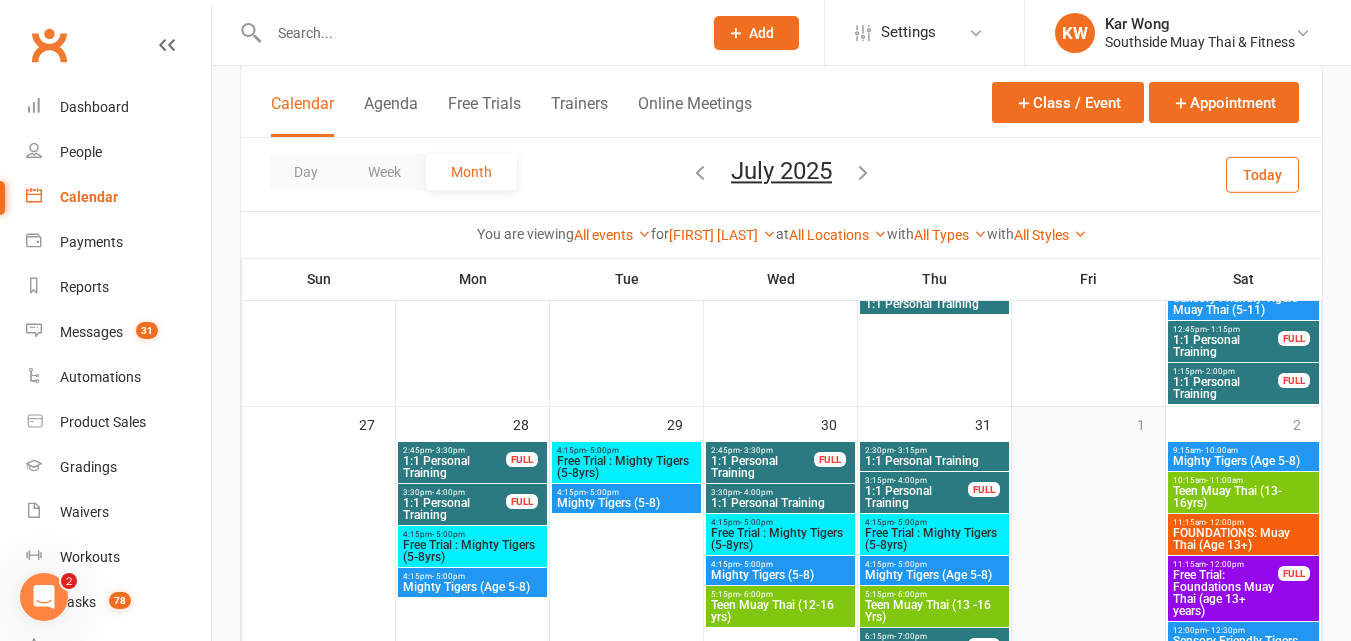 scroll, scrollTop: 1194, scrollLeft: 0, axis: vertical 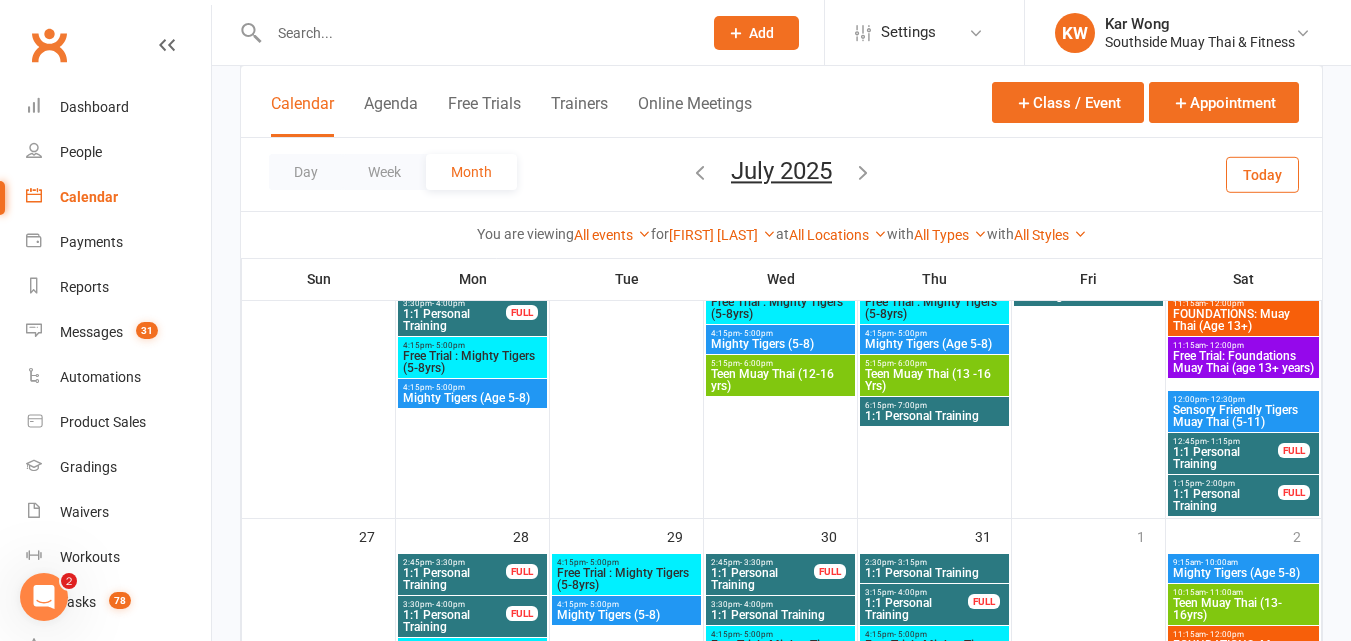 click on "- 1:15pm" at bounding box center (1223, 441) 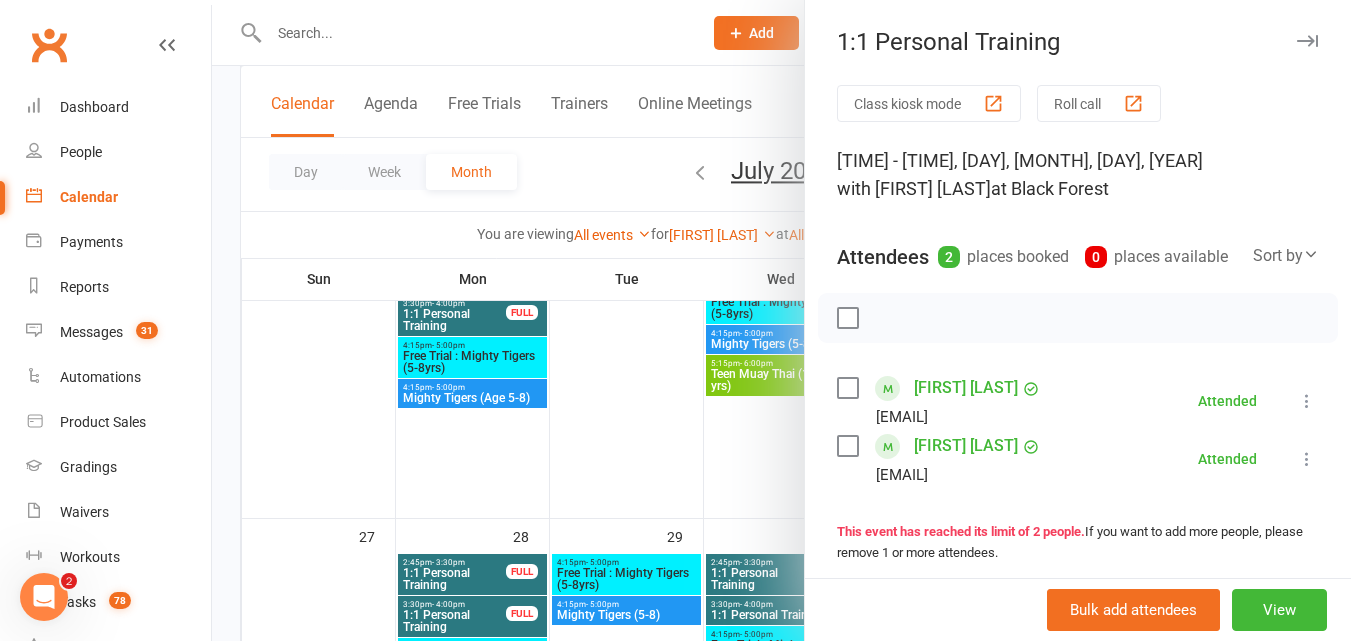 click at bounding box center (781, 320) 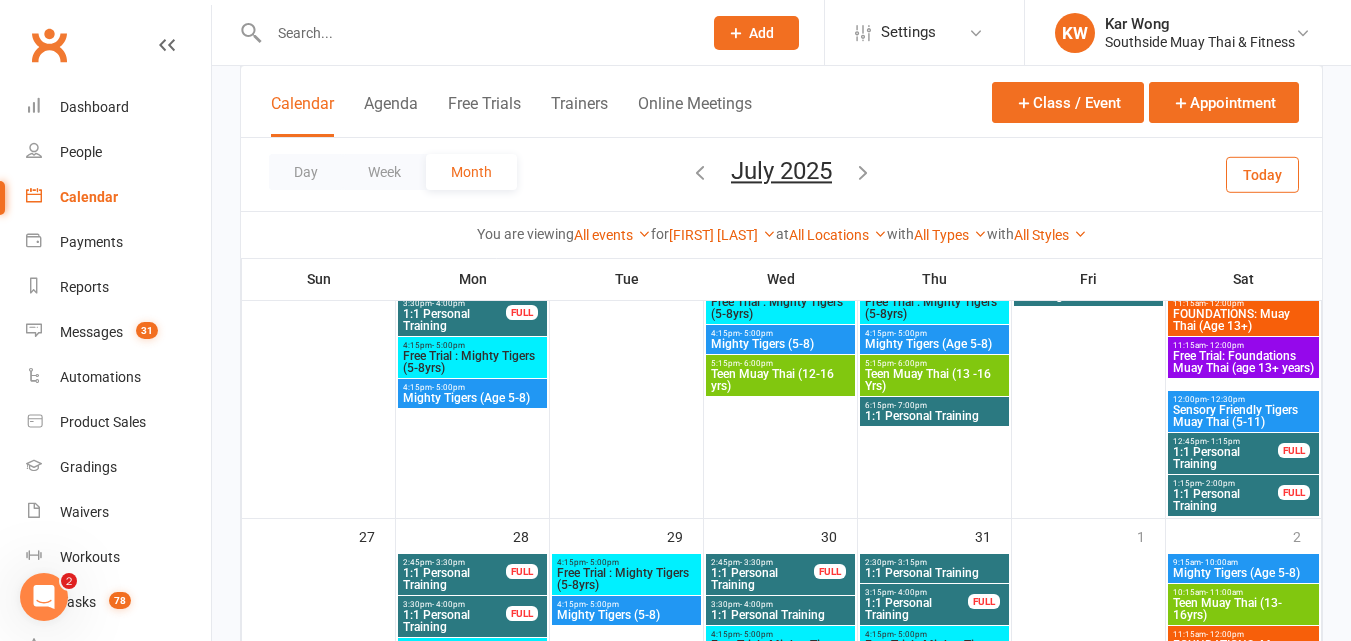 click on "1:1 Personal Training" at bounding box center (1225, 500) 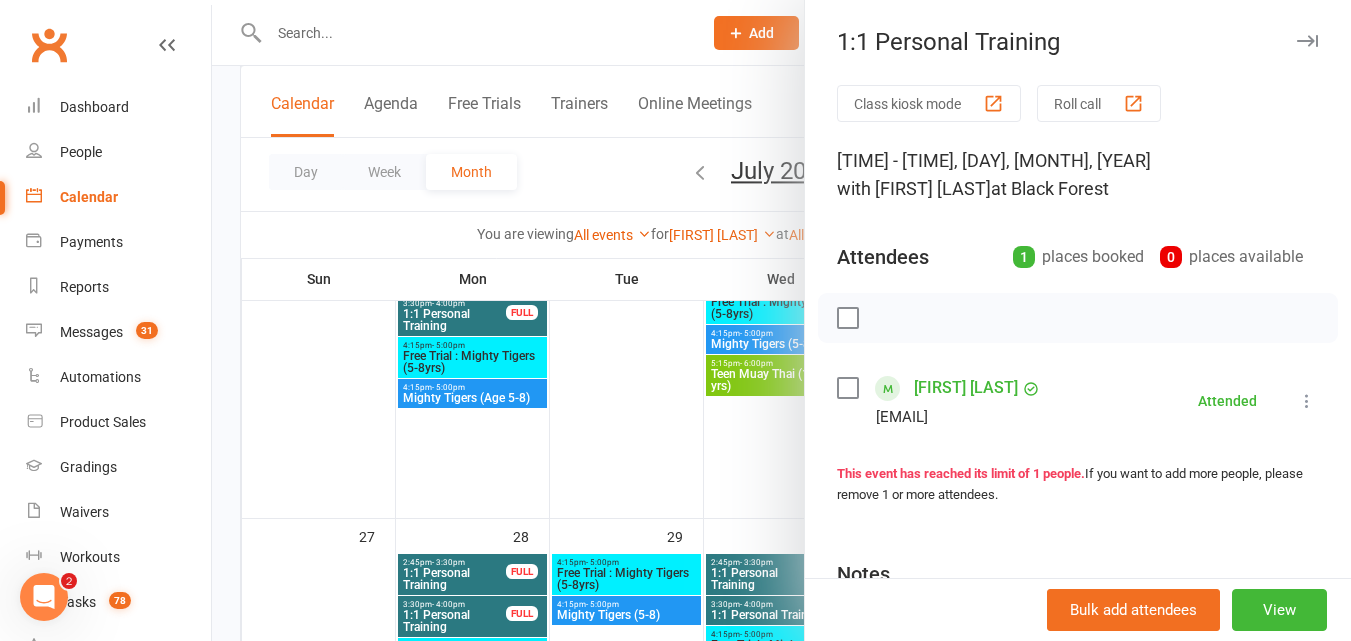 click at bounding box center [781, 320] 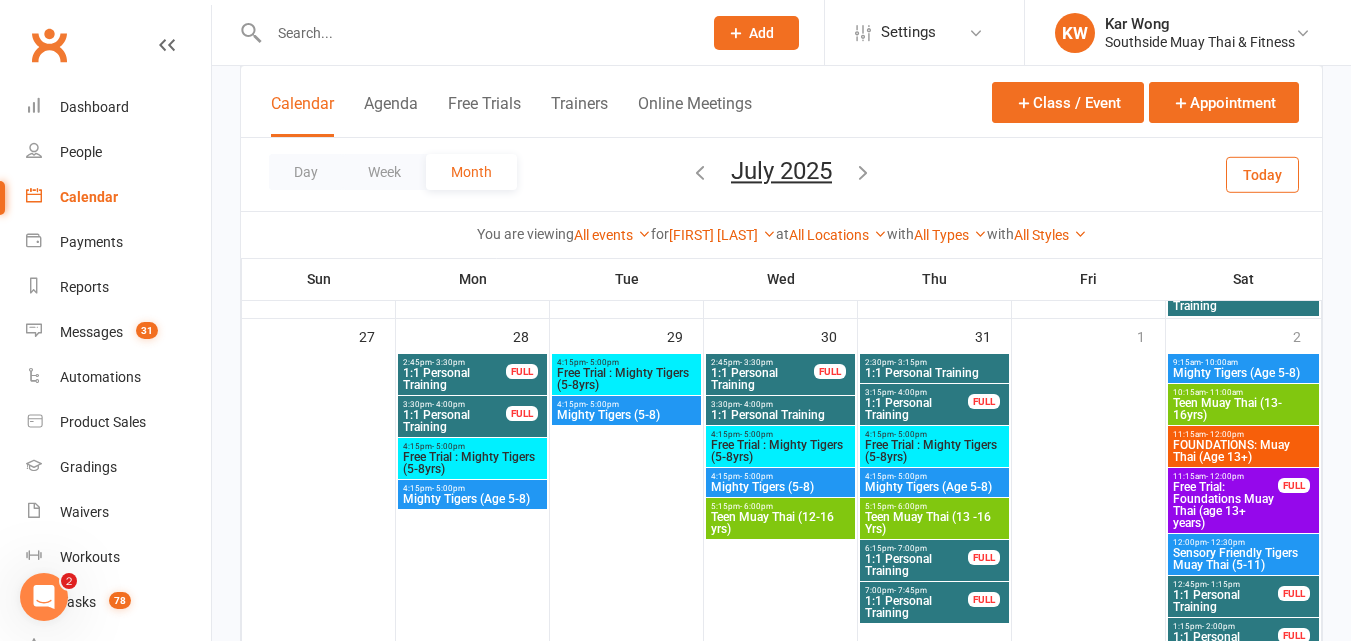 scroll, scrollTop: 1294, scrollLeft: 0, axis: vertical 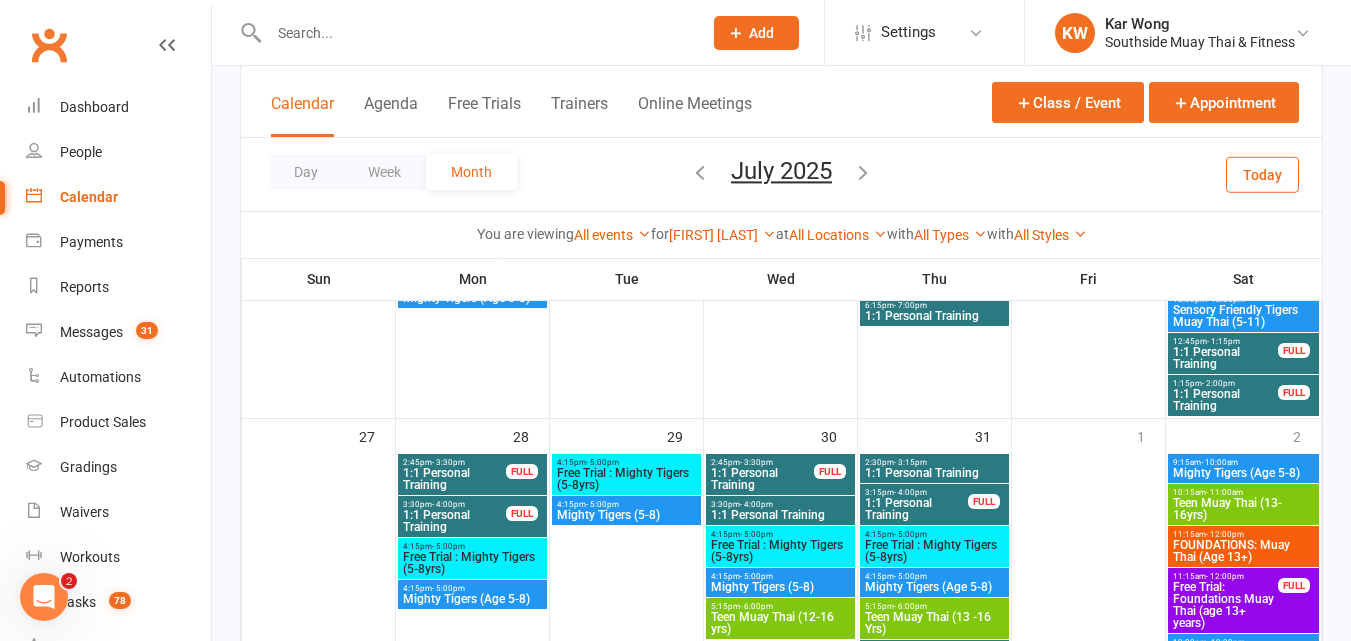 click on "1:1 Personal Training" at bounding box center (454, 479) 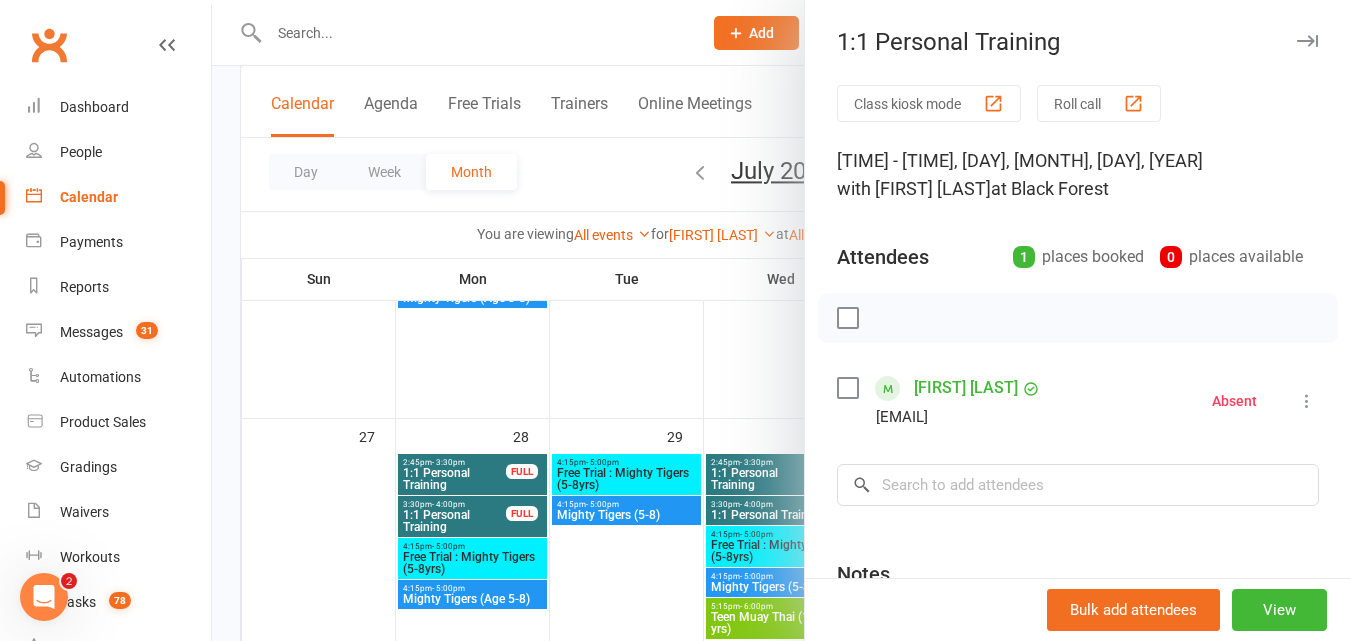 click at bounding box center (781, 320) 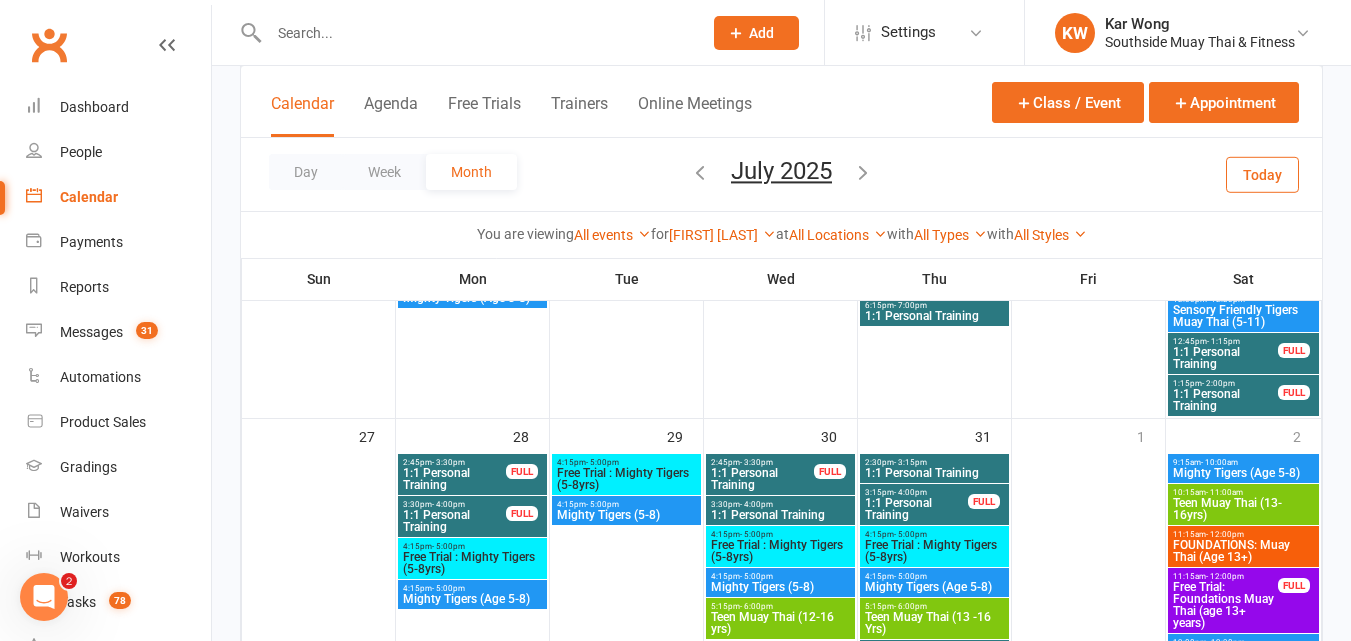 click on "1:1 Personal Training" at bounding box center [454, 521] 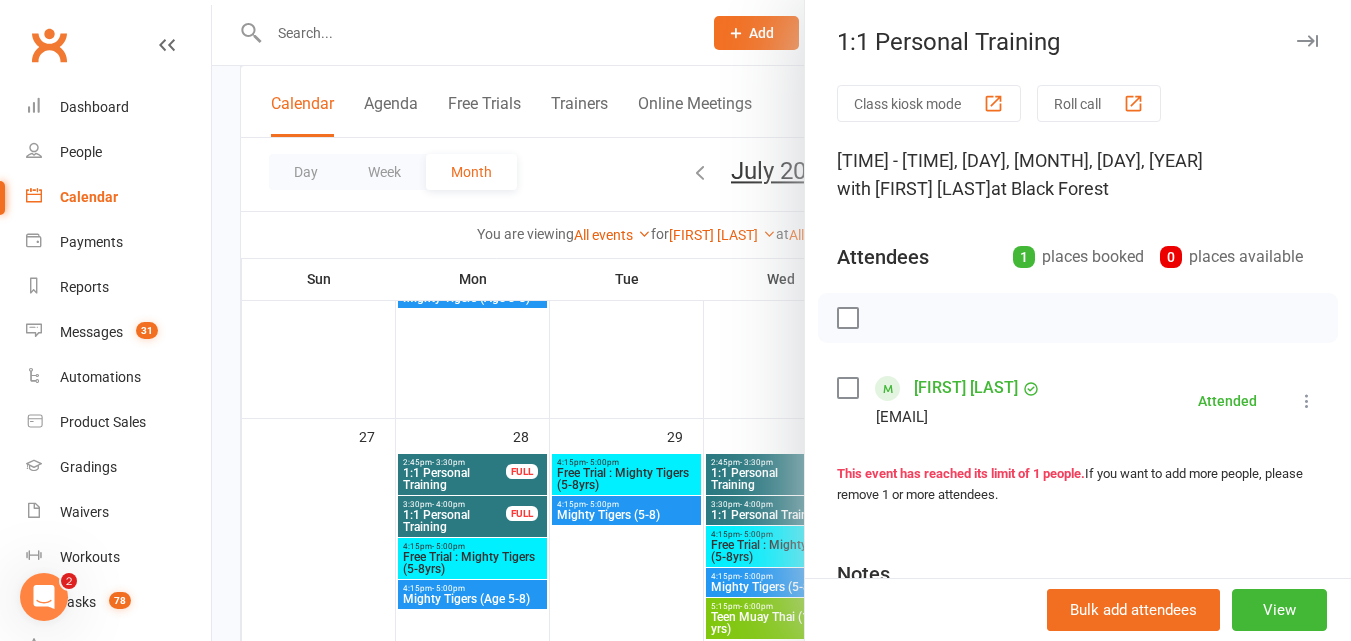 click at bounding box center (781, 320) 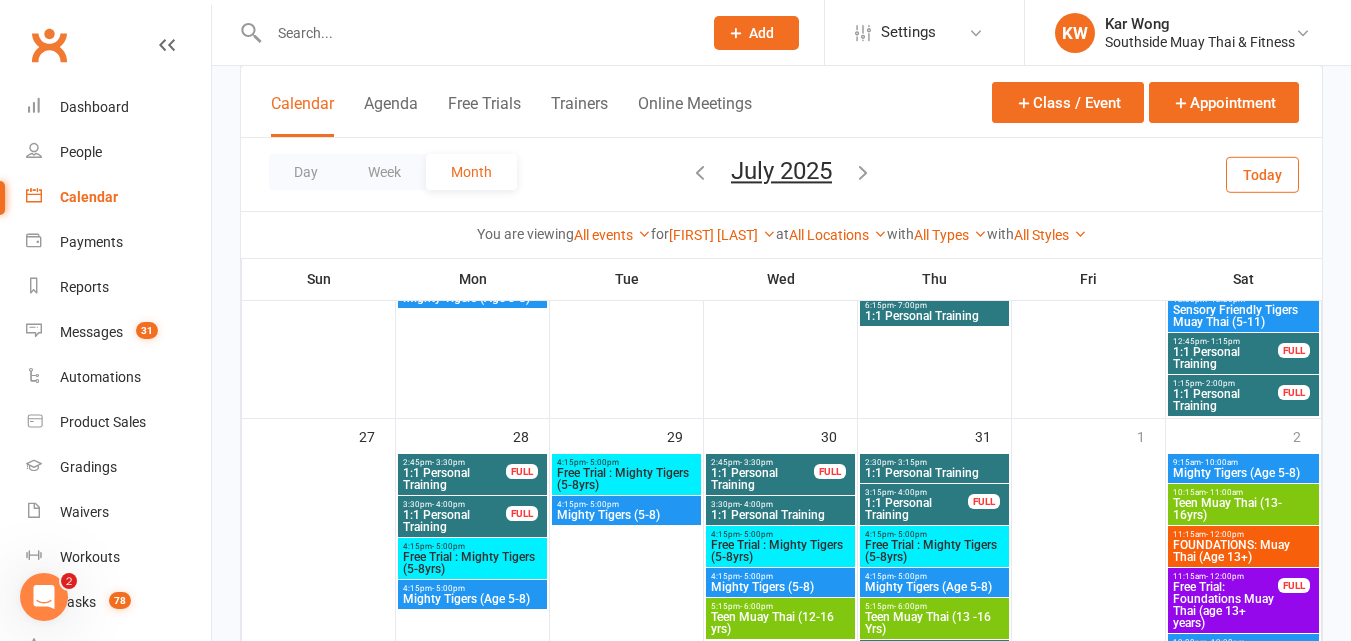 click on "1:1 Personal Training" at bounding box center [1225, 358] 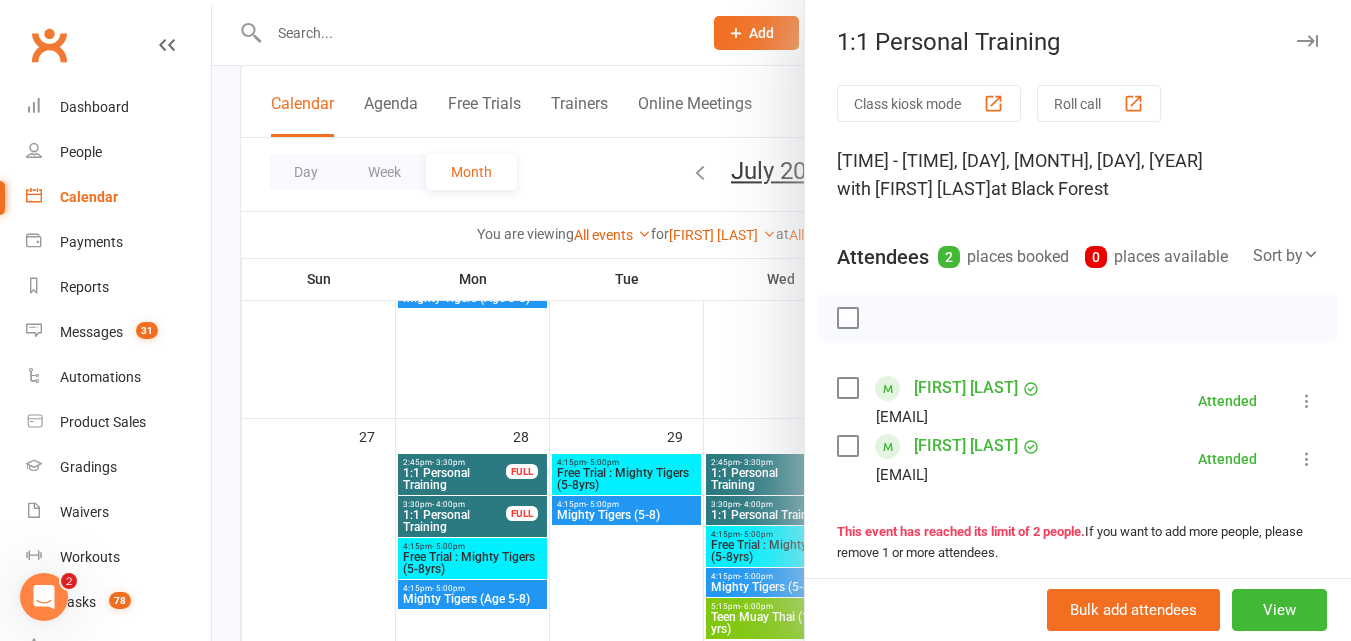 click at bounding box center (781, 320) 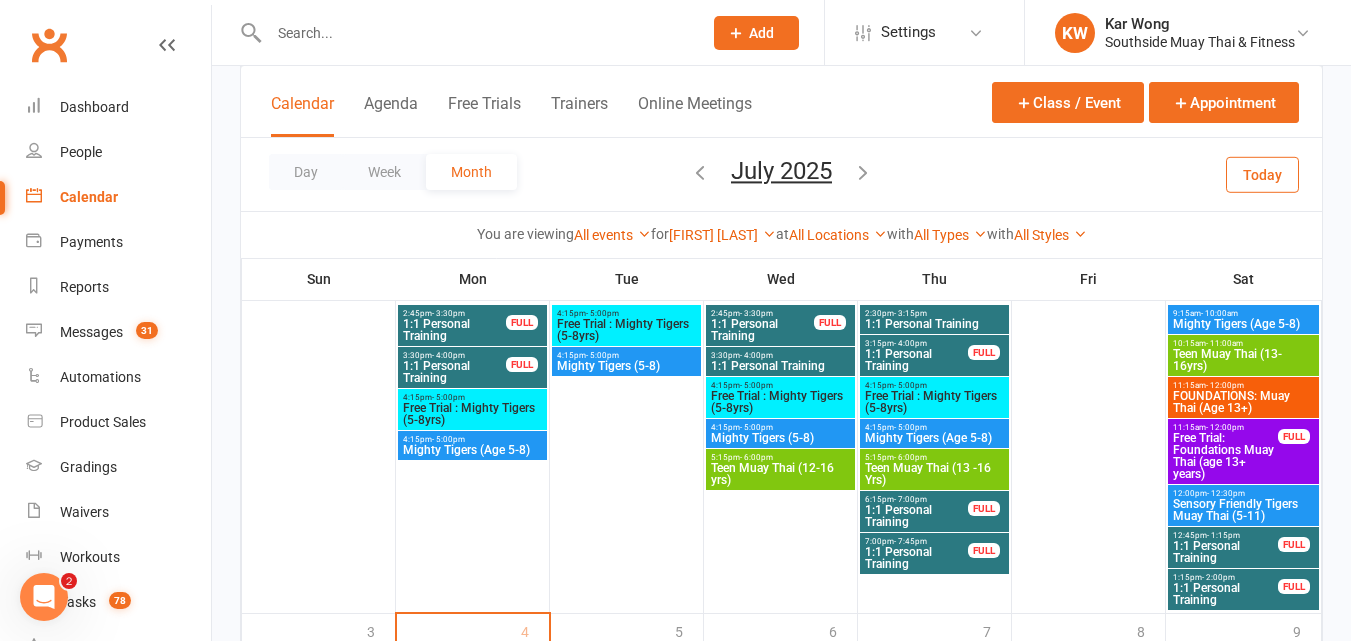 scroll, scrollTop: 1394, scrollLeft: 0, axis: vertical 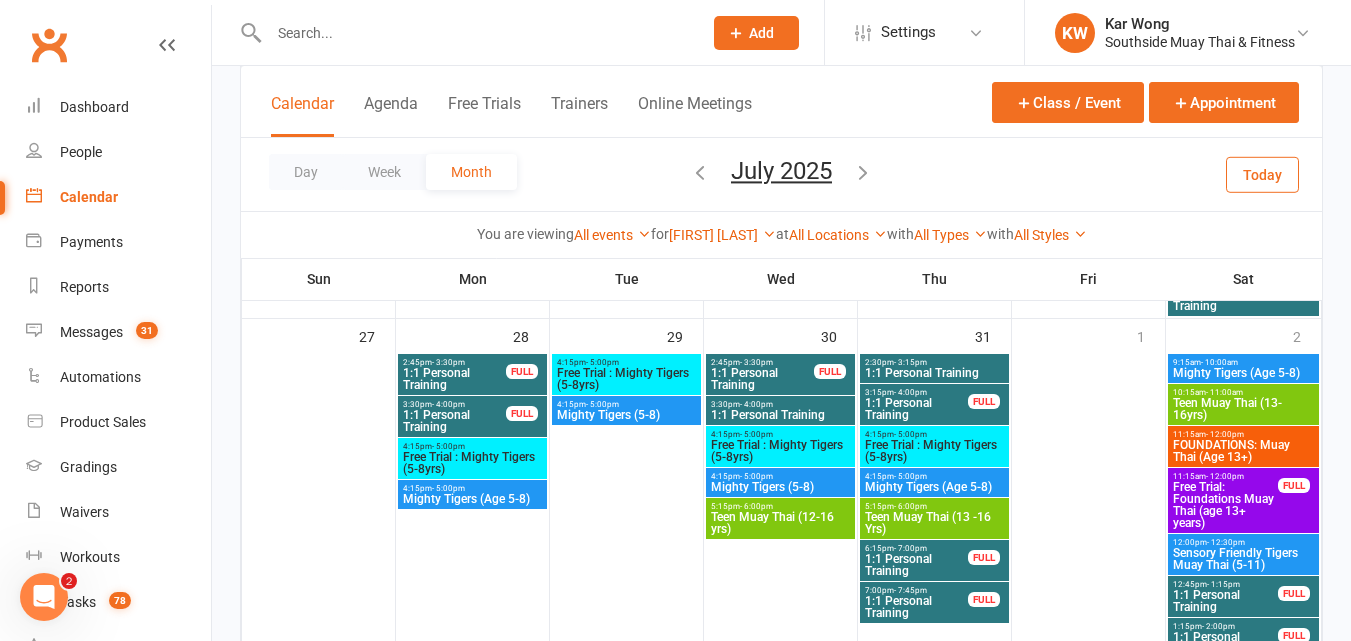click on "1:1 Personal Training" at bounding box center [762, 379] 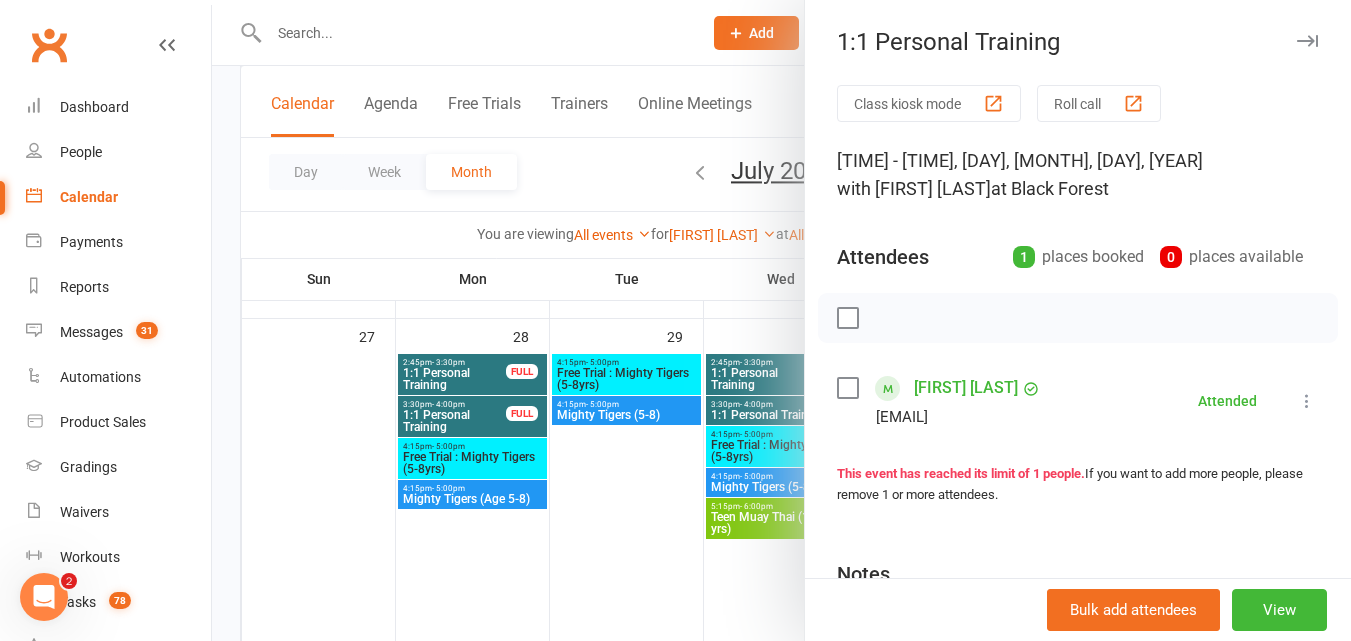 click at bounding box center (781, 320) 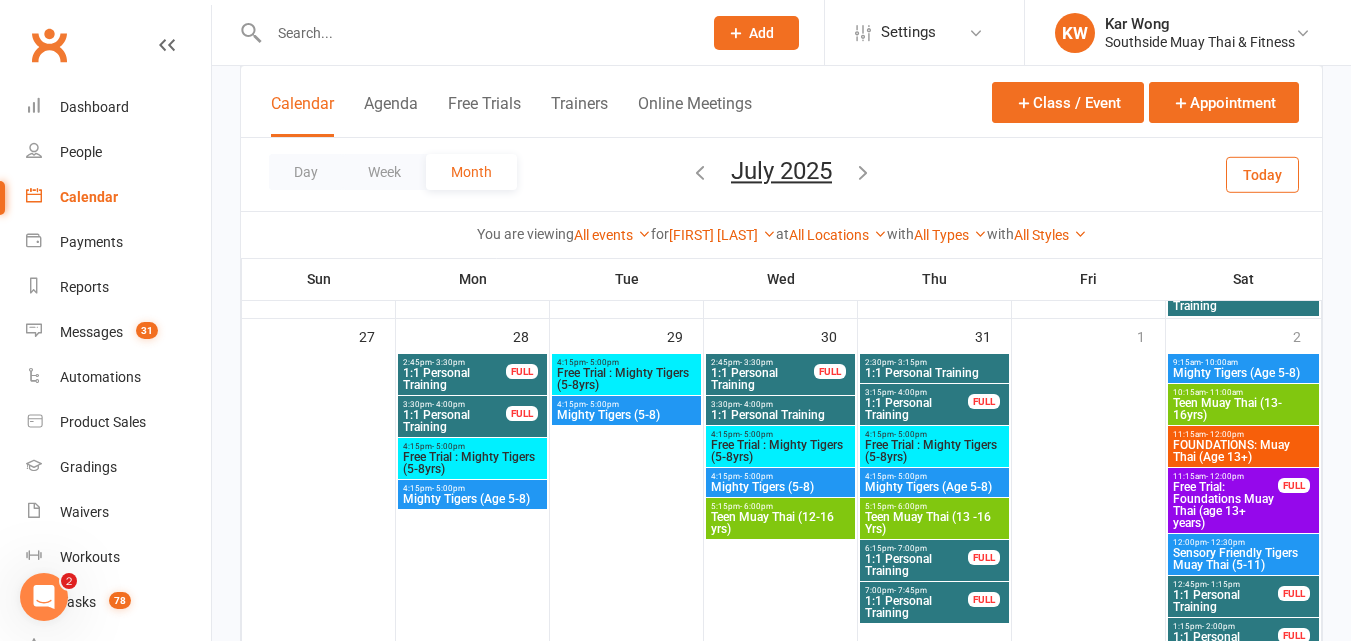 click on "1:1 Personal Training" at bounding box center (916, 409) 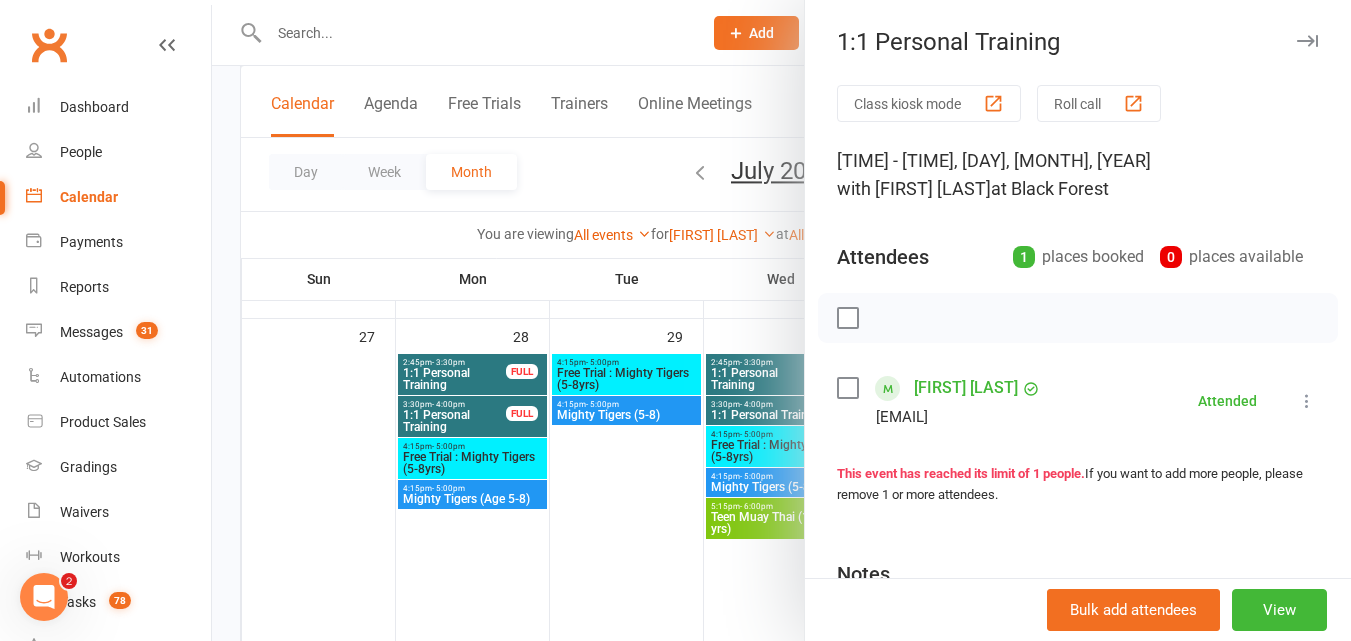 click at bounding box center [781, 320] 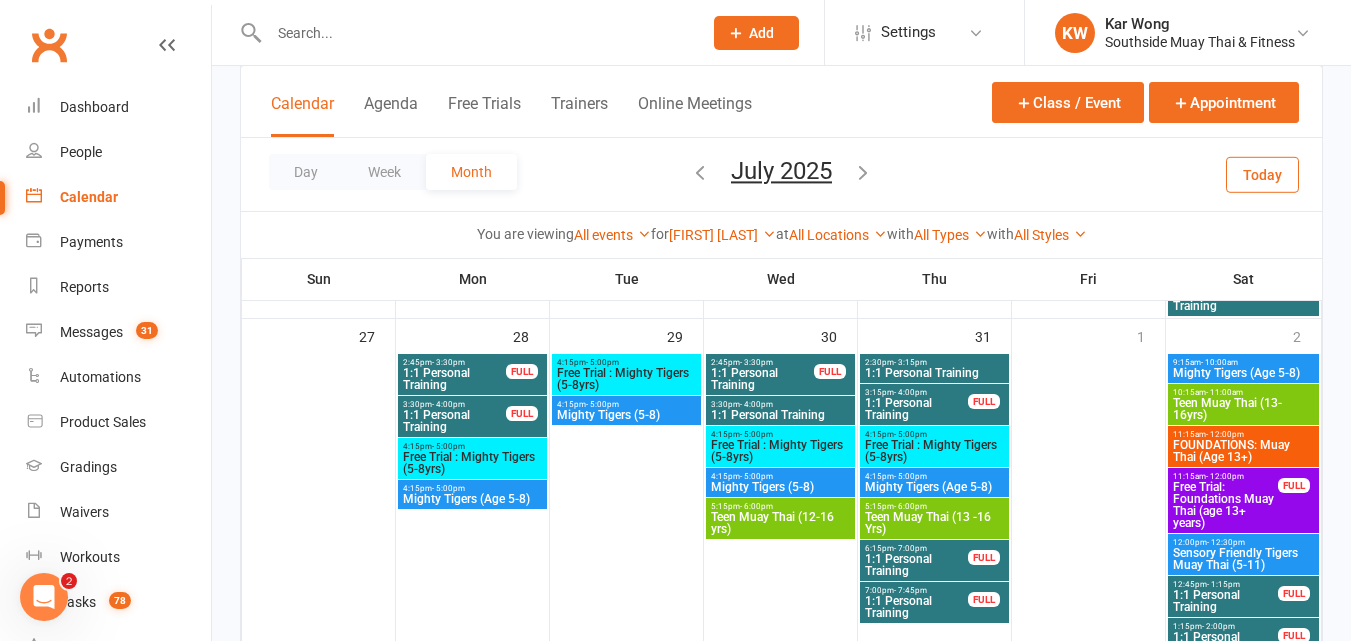 click on "1:1 Personal Training" at bounding box center (916, 565) 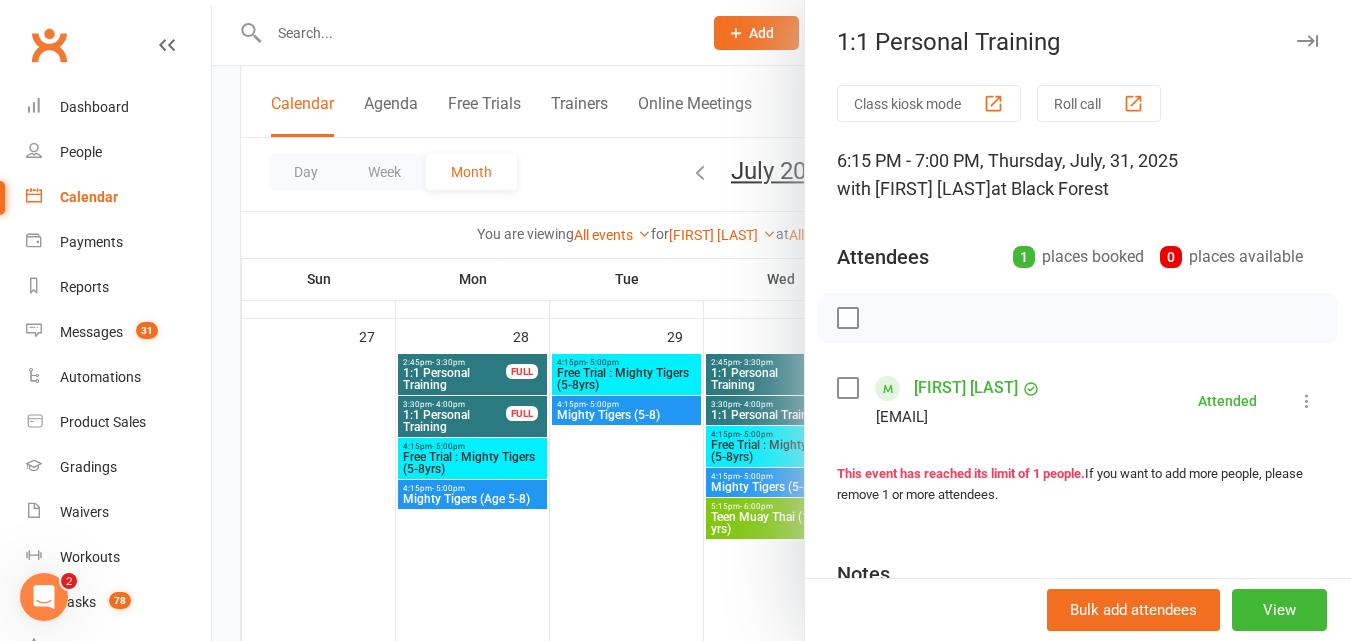 click at bounding box center [781, 320] 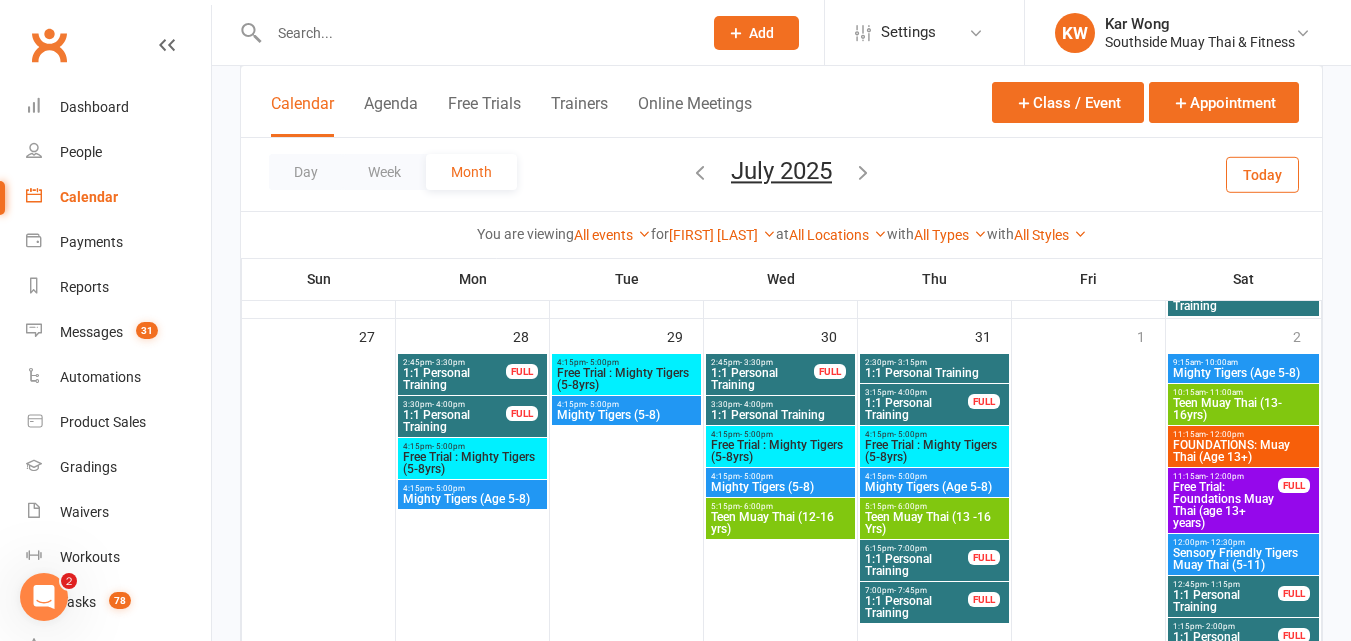 click on "1:1 Personal Training" at bounding box center [916, 607] 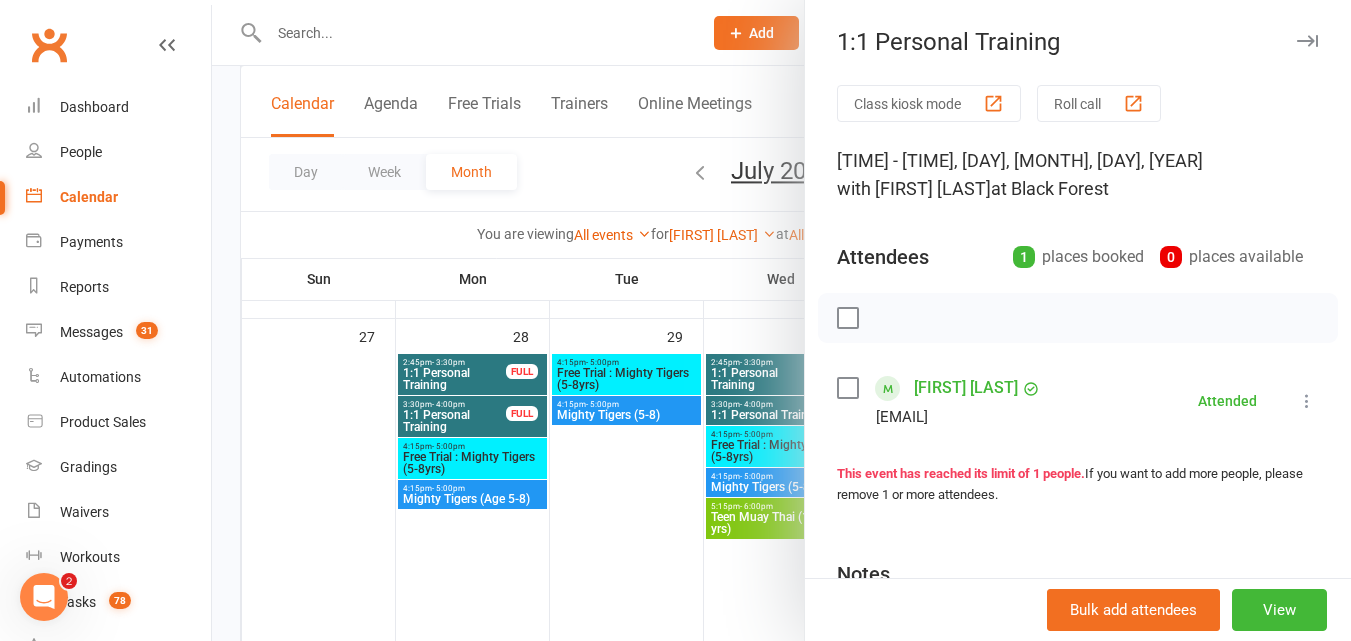 click at bounding box center [781, 320] 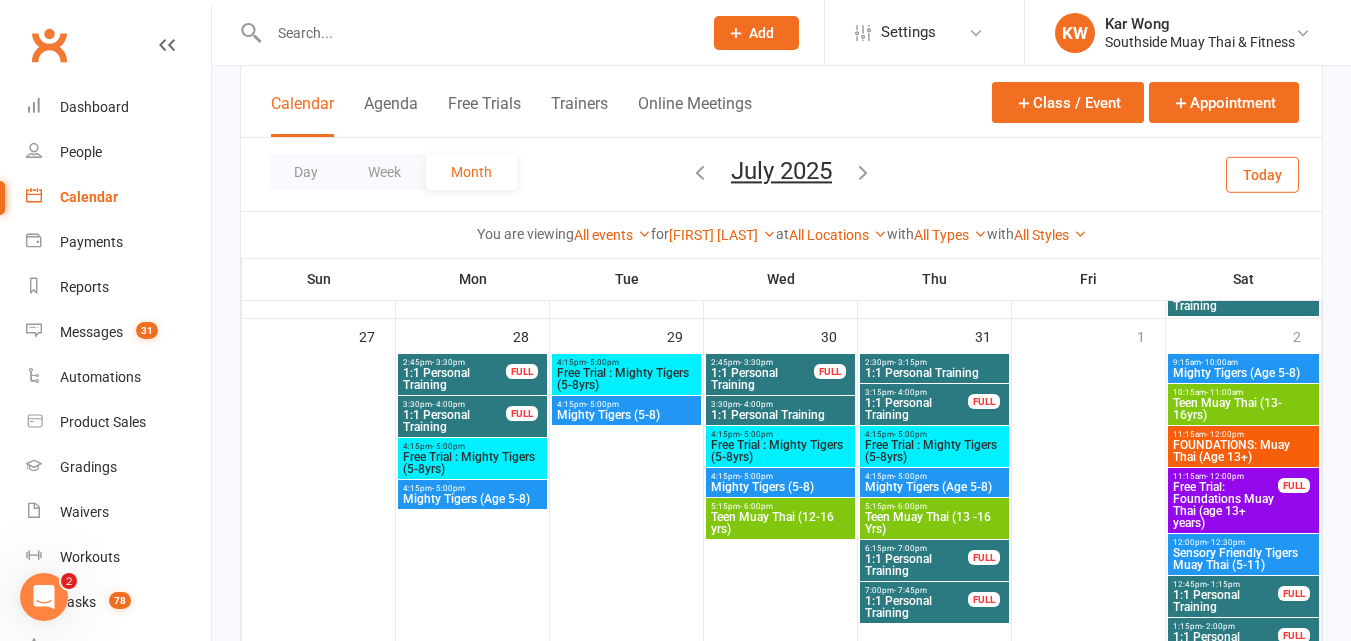 click at bounding box center (475, 33) 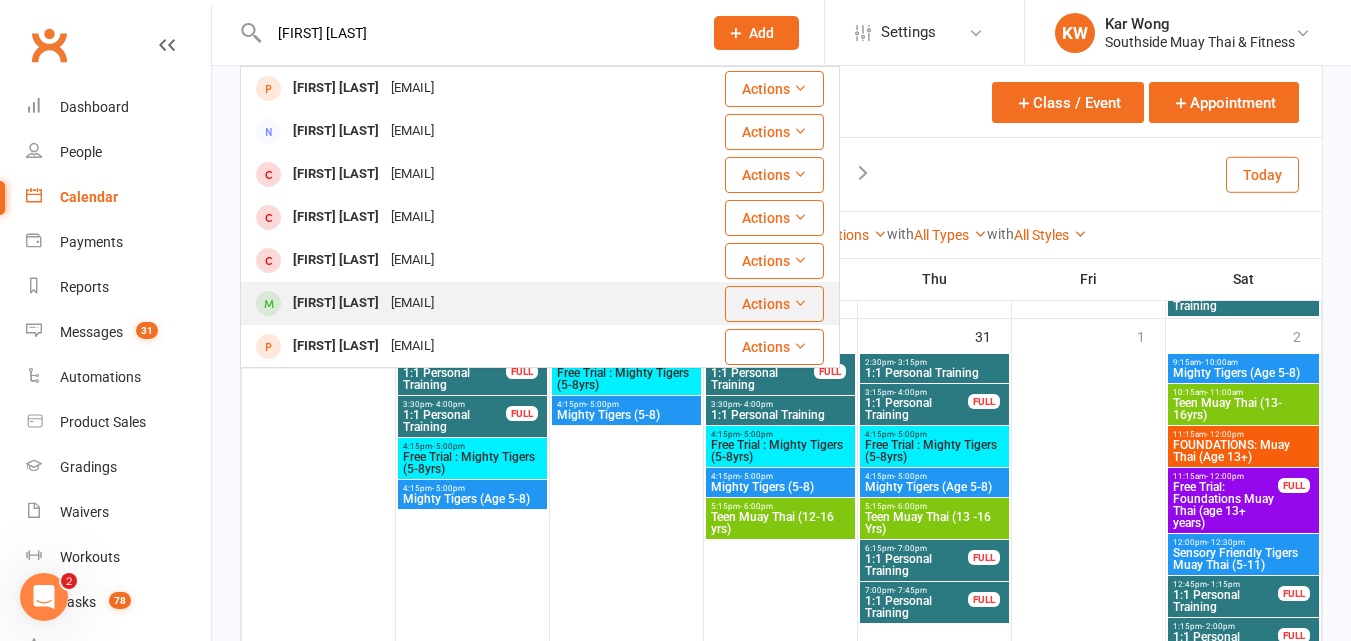 type on "[FIRST] [LAST]" 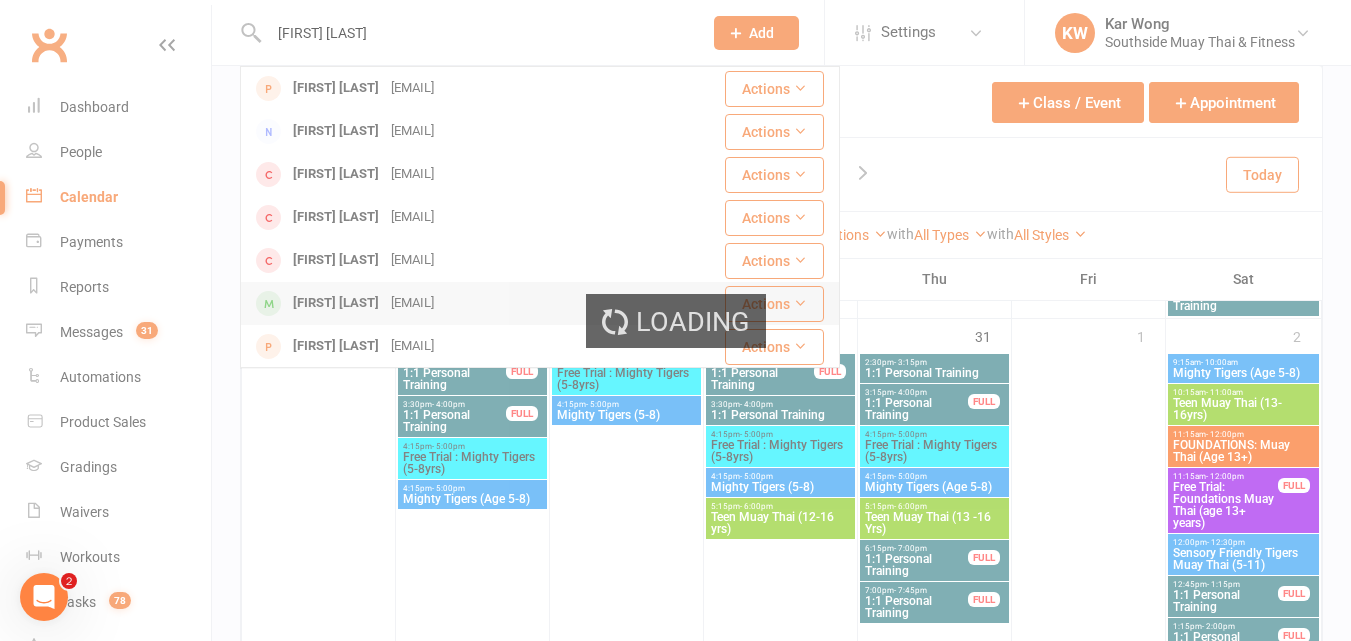type 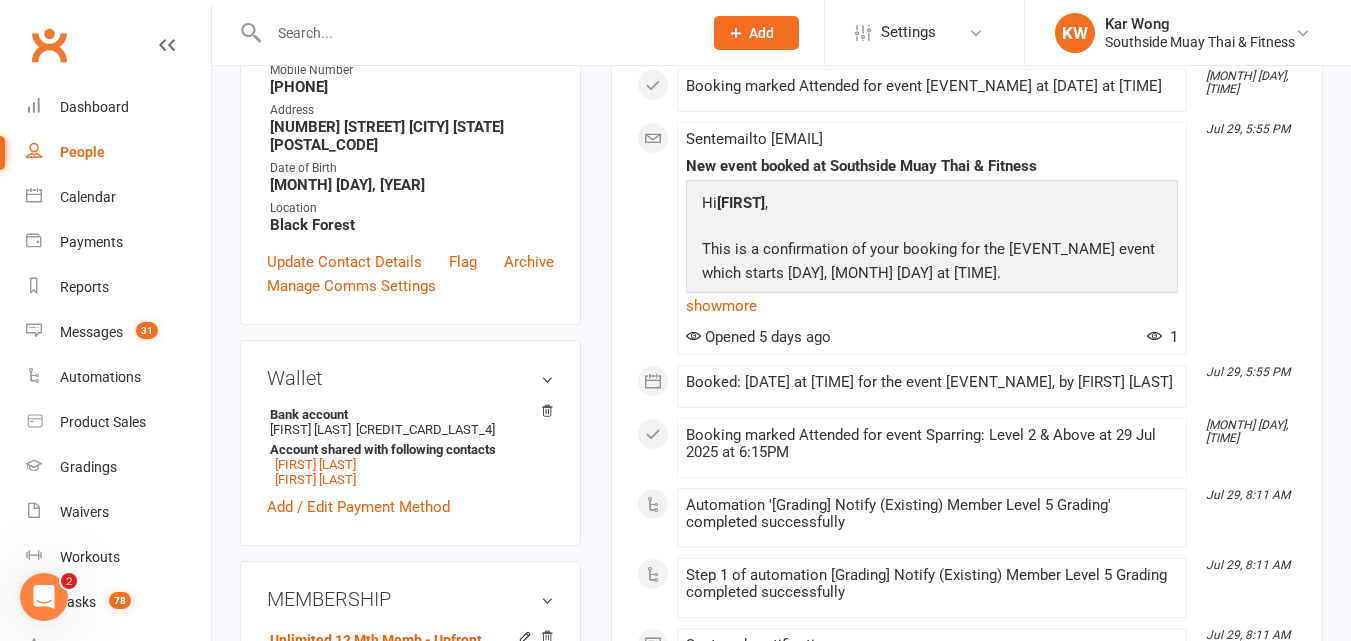 scroll, scrollTop: 400, scrollLeft: 0, axis: vertical 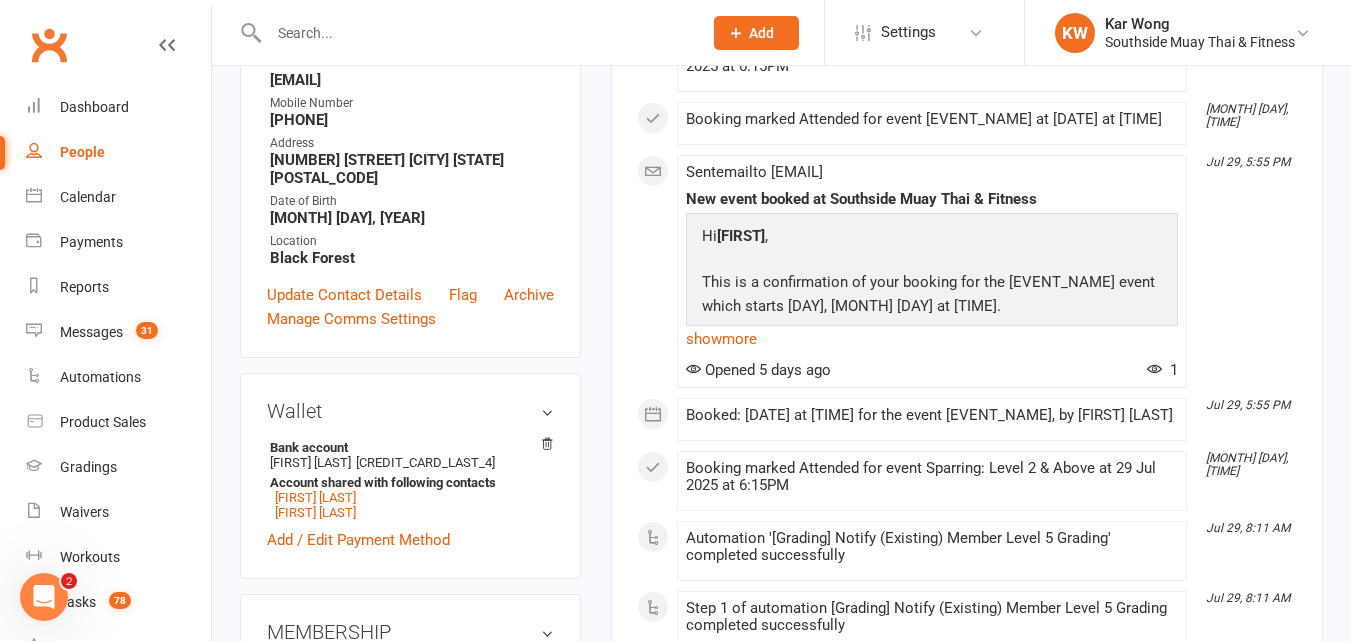 click on "upload photo change photo [FIRST] [LAST] Activated [DATE], [YEAR] Added [DATE], [YEAR]   Active member [AGE] years old  Contact information Owner   [FIRST] [LAST] Sex  -
Email  [EMAIL]
Mobile Number  [PHONE]
Address  [NUMBER][STREET] [CITY] [STATE] [POSTAL_CODE]
Date of Birth  [MONTH] [DAY], [YEAR]
Location  [CITY]
Update Contact Details Flag Archive Manage Comms Settings
Wallet Bank account [INITIALS] [LAST]  xxxx [LAST_FOUR_DIGITS]  Account shared with following contacts [FIRST] [LAST] [FIRST] [LAST]
Add / Edit Payment Method
MEMBERSHIP      Unlimited 12 Mth Memb - Upfront [MONTH] [DAY] [YEAR] — [MONTH] [DAY] [YEAR] Booked: 7 Attended: 7 Unlimited classes remaining   Cancel membership Upgrade / Downgrade Show expired memberships Add new membership
Access Granted  edit Level 2 Sparring -
Level 3 and Above -
PERSONAL TRAINER  edit Owner -
KICKSTARTER BOOKLET   edit Received  -
Promo Code  edit QUESTIONNAIRE  edit HOLD/SUSPEND  SINGLET/GRADE  LINK TO FRIENDS/FAMILY  EMERGENCY CONTACT  edit COMMUNICATIONS  edit" at bounding box center (410, 1019) 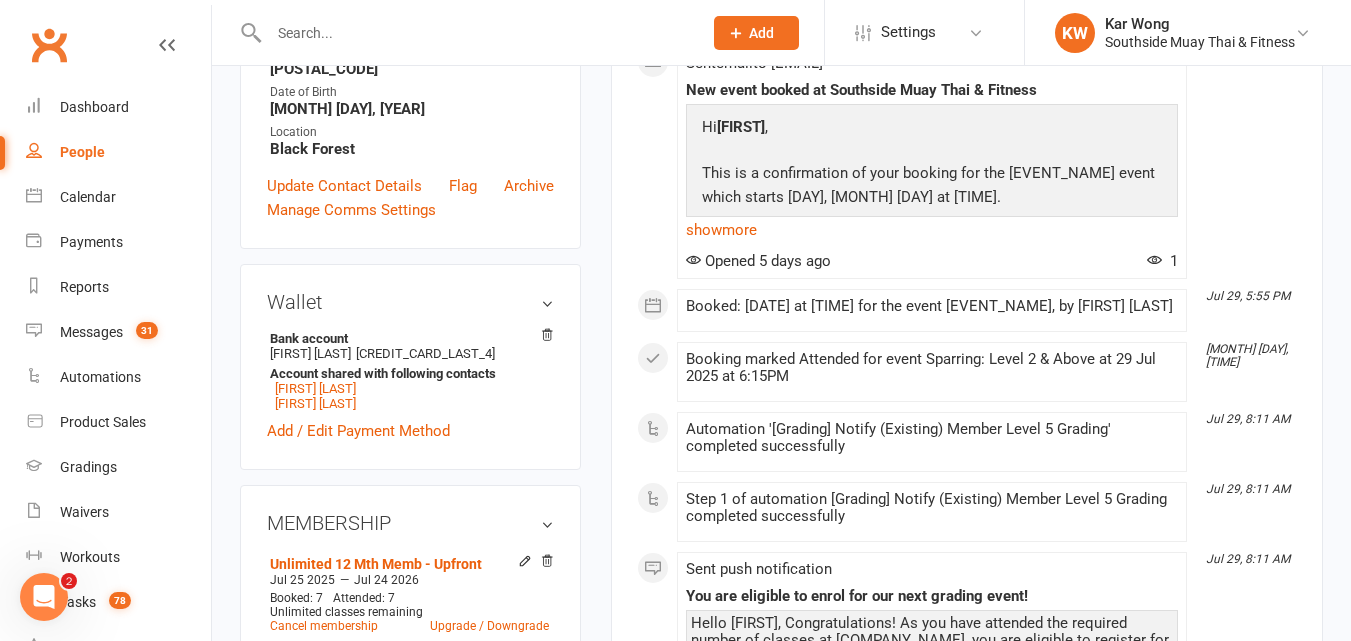 scroll, scrollTop: 700, scrollLeft: 0, axis: vertical 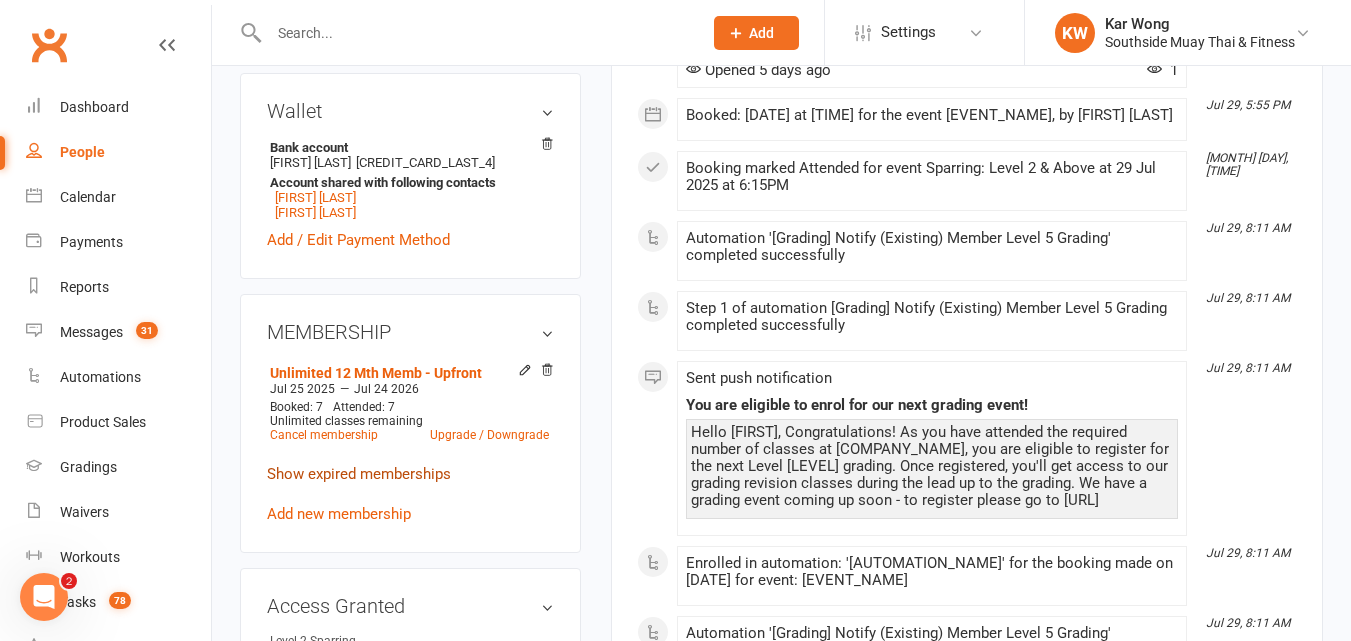 click on "Show expired memberships" at bounding box center [359, 474] 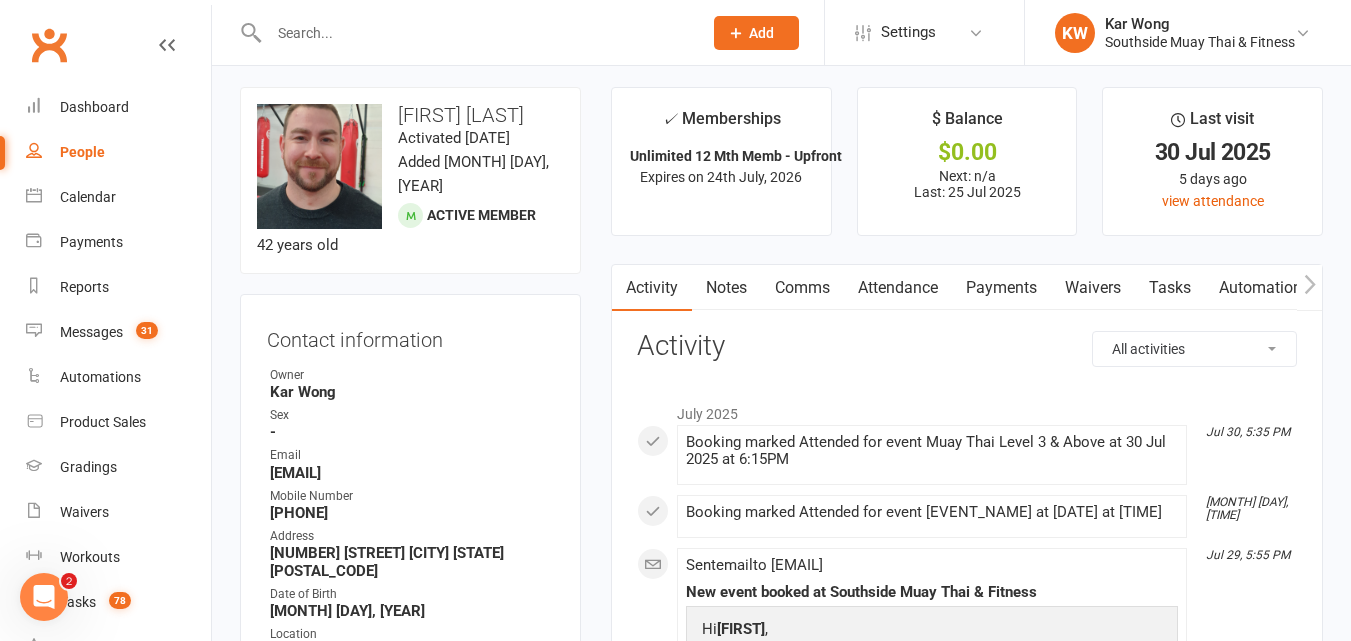 scroll, scrollTop: 0, scrollLeft: 0, axis: both 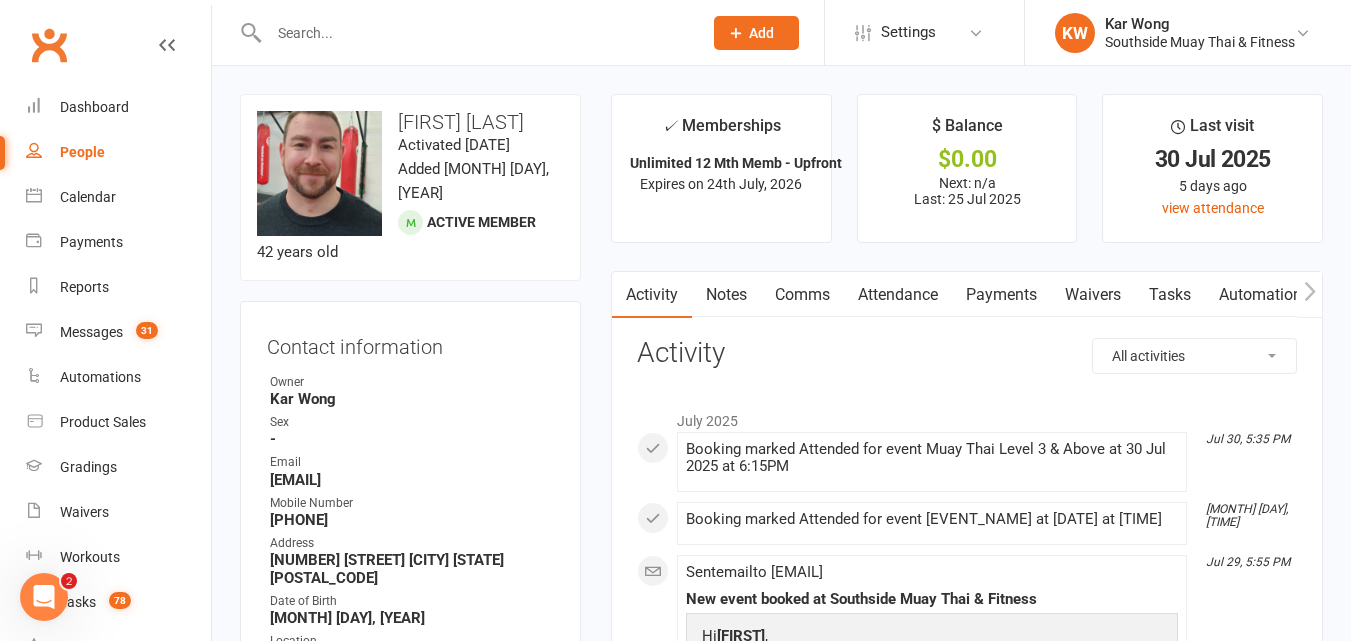 click on "Attendance" at bounding box center (898, 295) 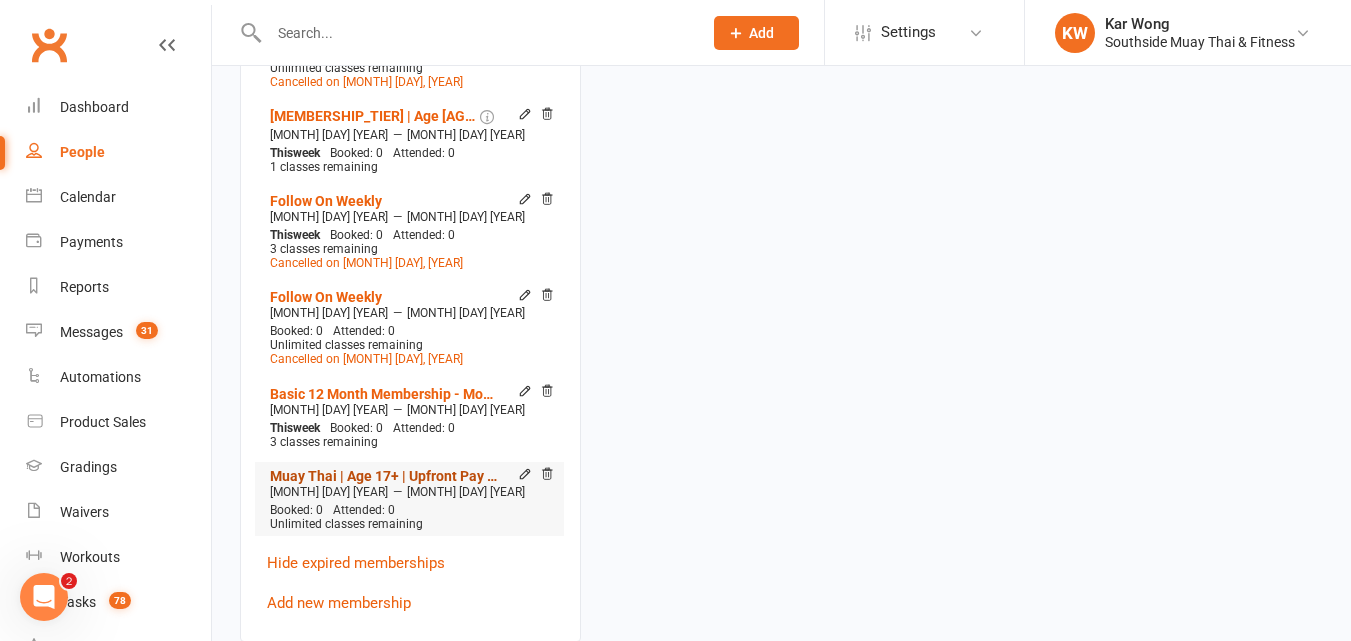 scroll, scrollTop: 1500, scrollLeft: 0, axis: vertical 